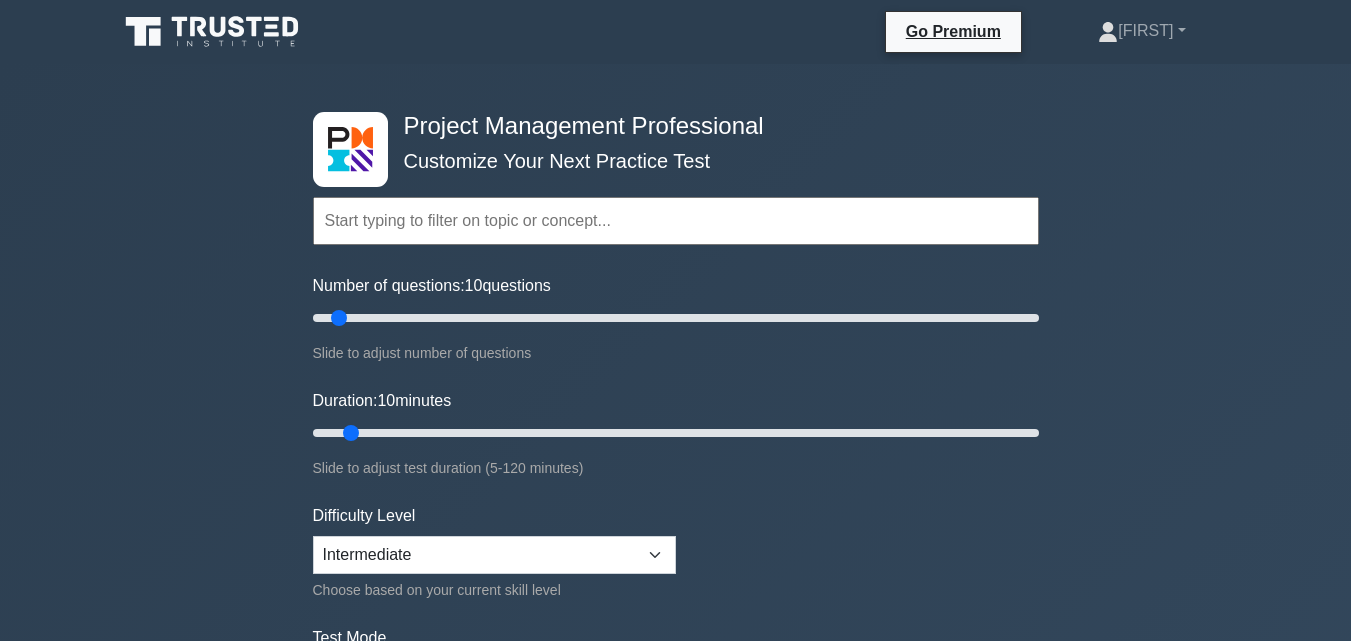 scroll, scrollTop: 0, scrollLeft: 0, axis: both 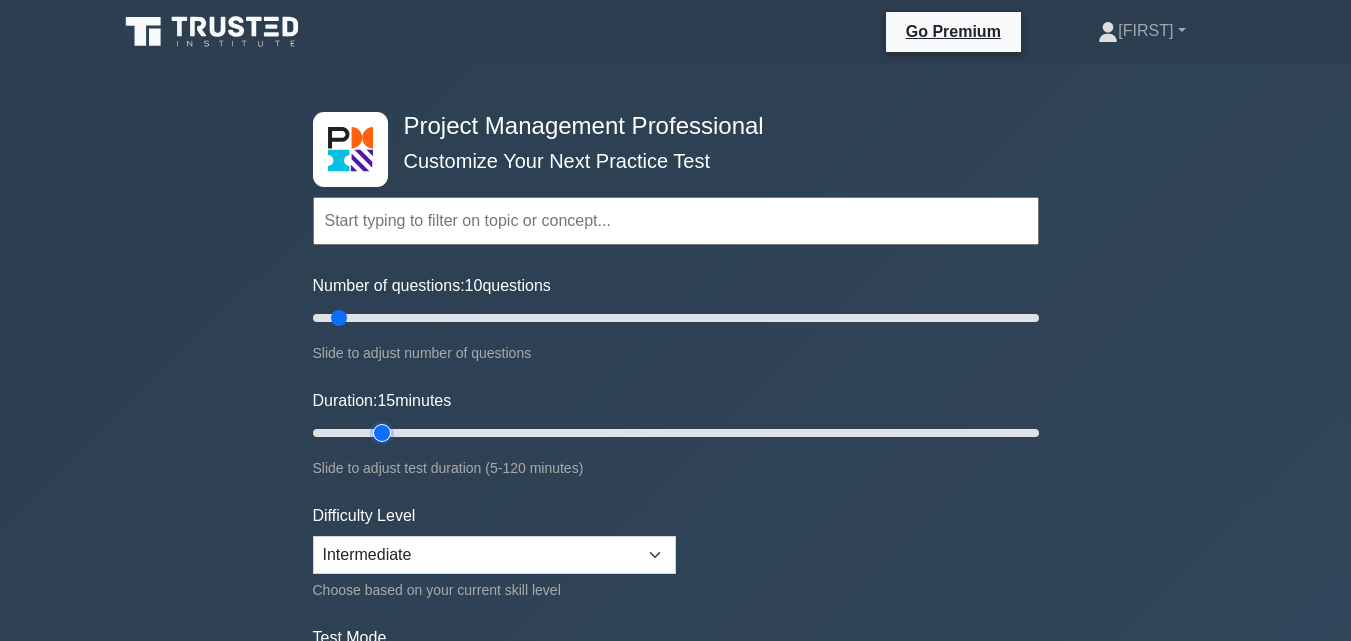 type on "15" 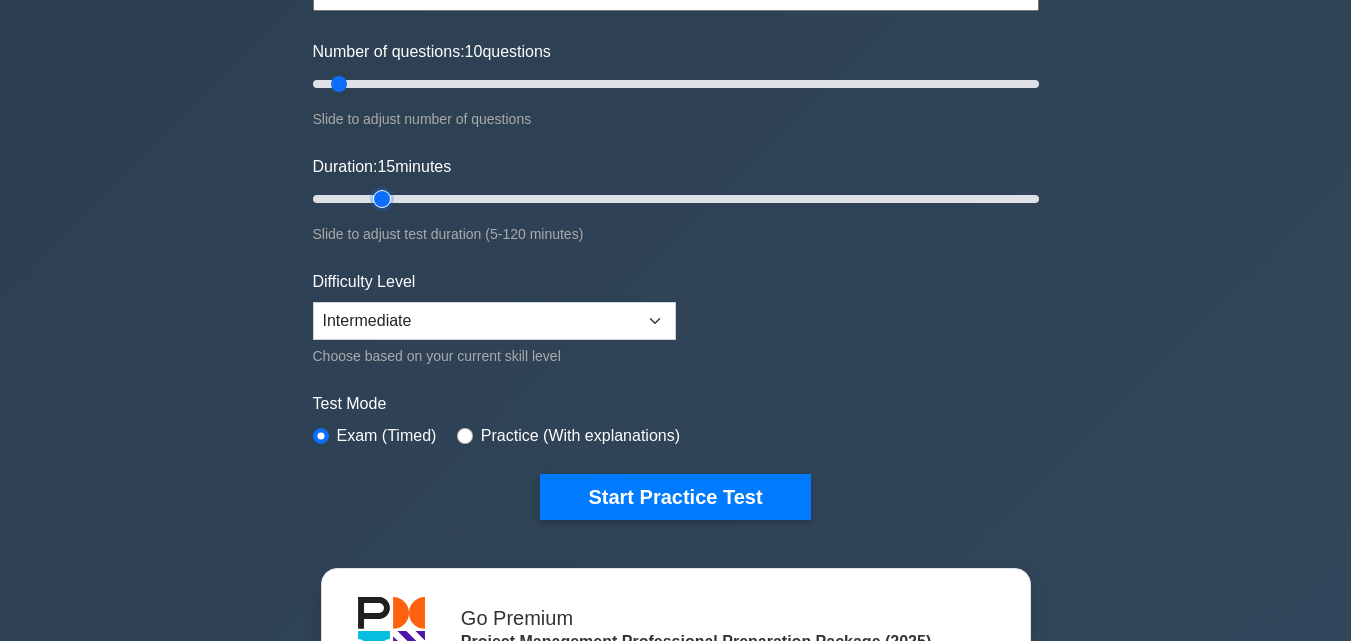 scroll, scrollTop: 240, scrollLeft: 0, axis: vertical 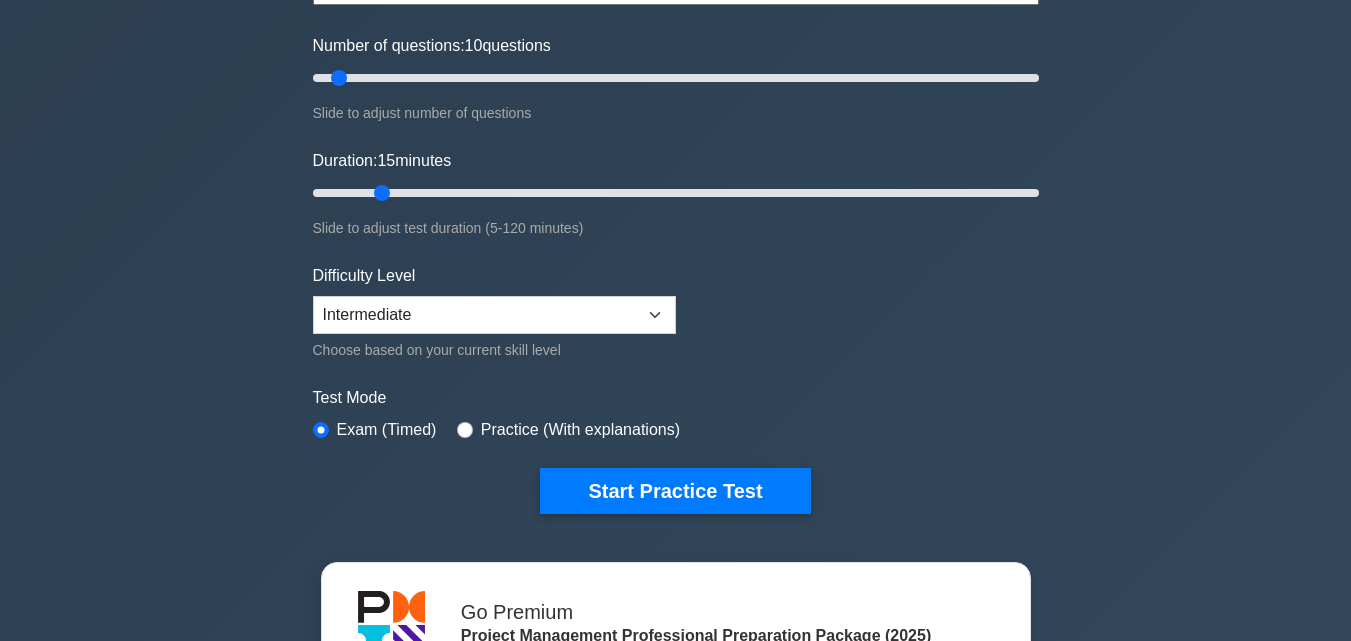 click on "Practice (With explanations)" at bounding box center (568, 430) 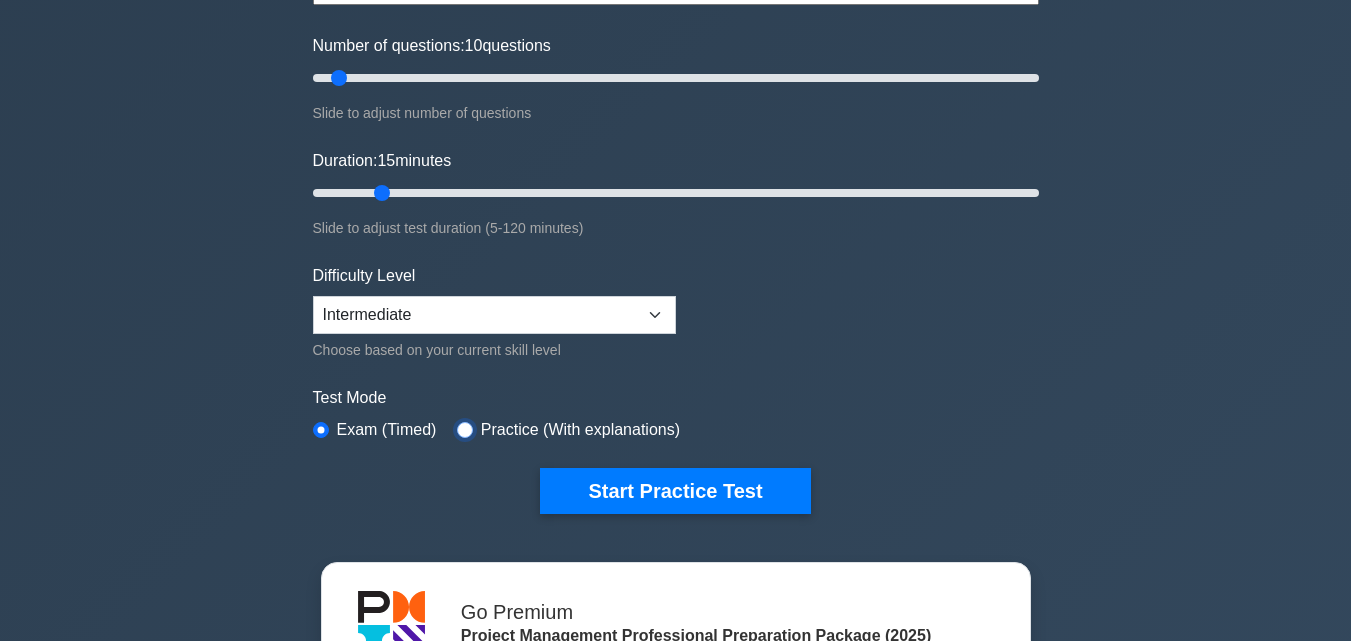 click at bounding box center (465, 430) 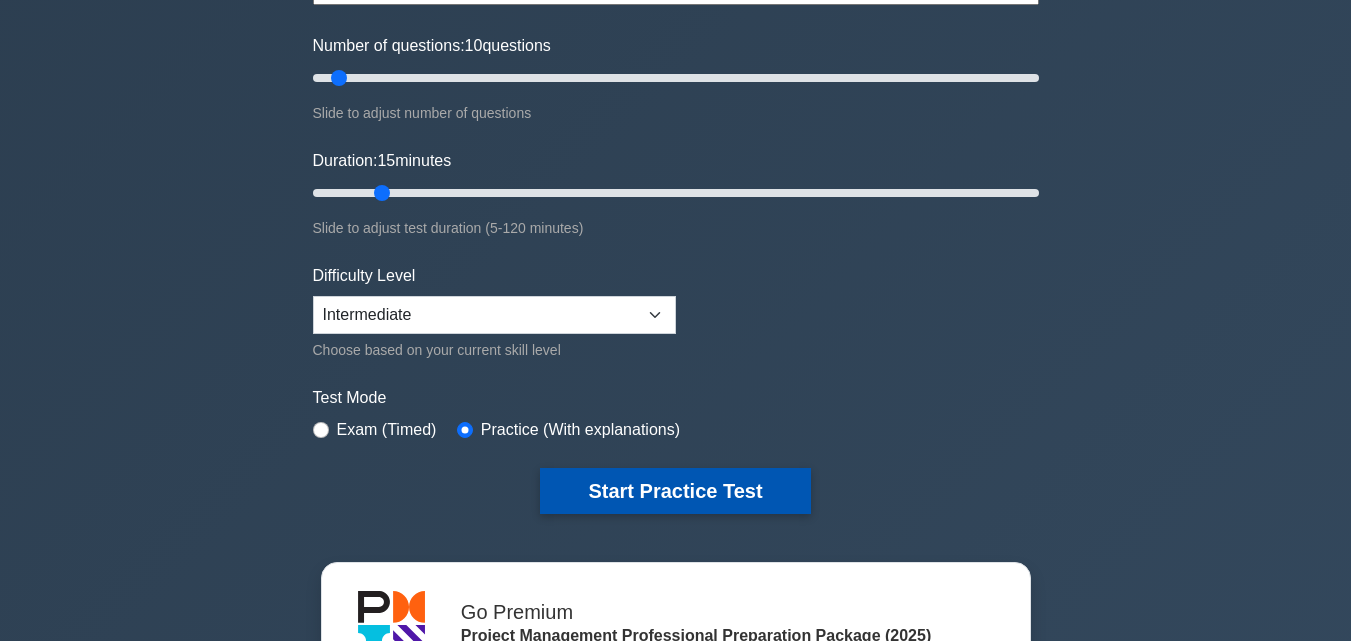 click on "Start Practice Test" at bounding box center (675, 491) 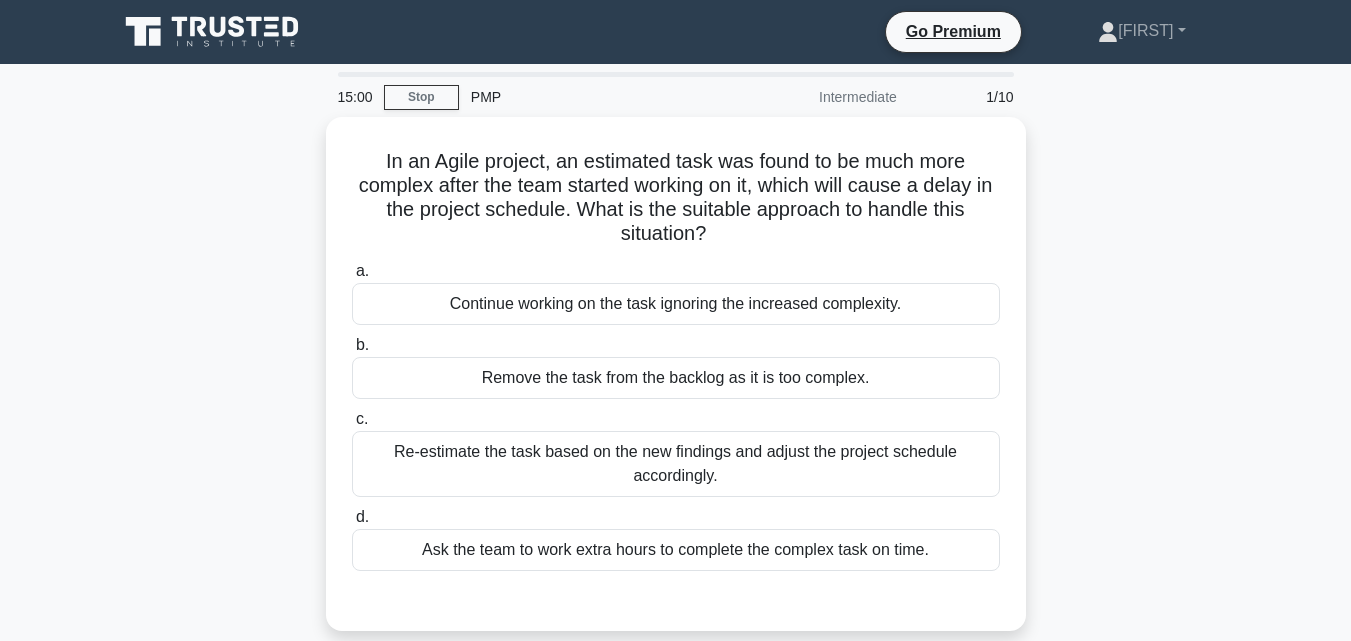 scroll, scrollTop: 0, scrollLeft: 0, axis: both 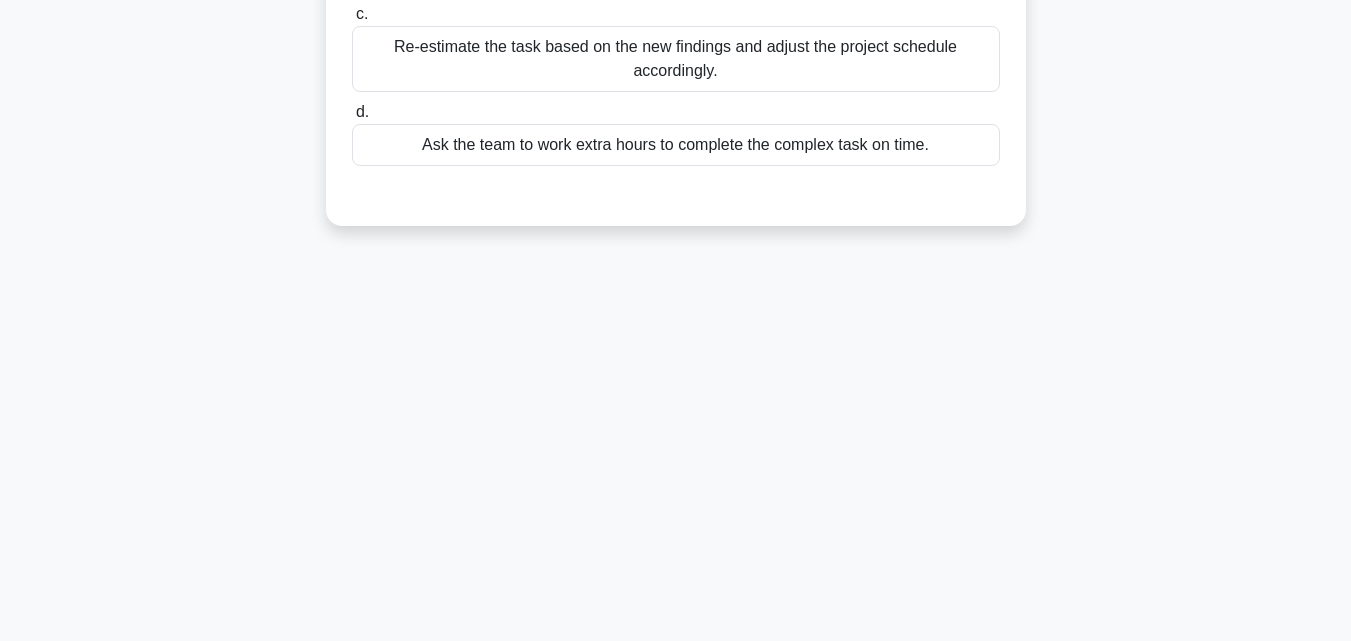 click on "Re-estimate the task based on the new findings and adjust the project schedule accordingly." at bounding box center (676, 59) 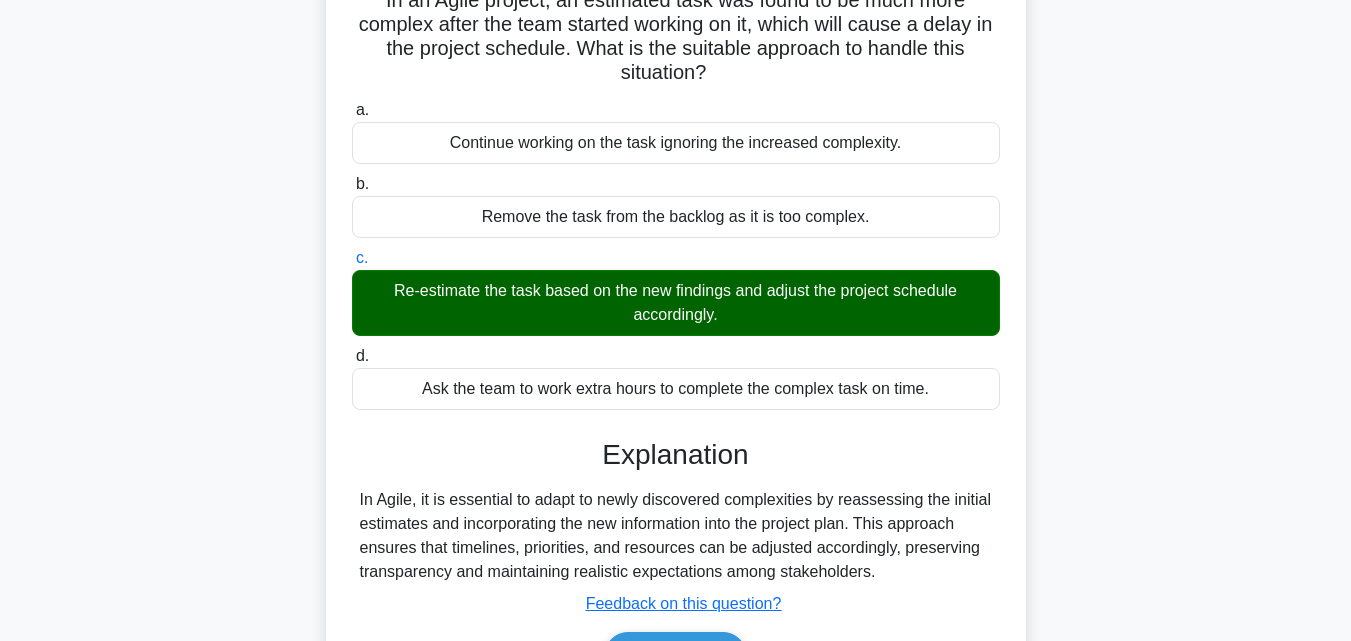 scroll, scrollTop: 160, scrollLeft: 0, axis: vertical 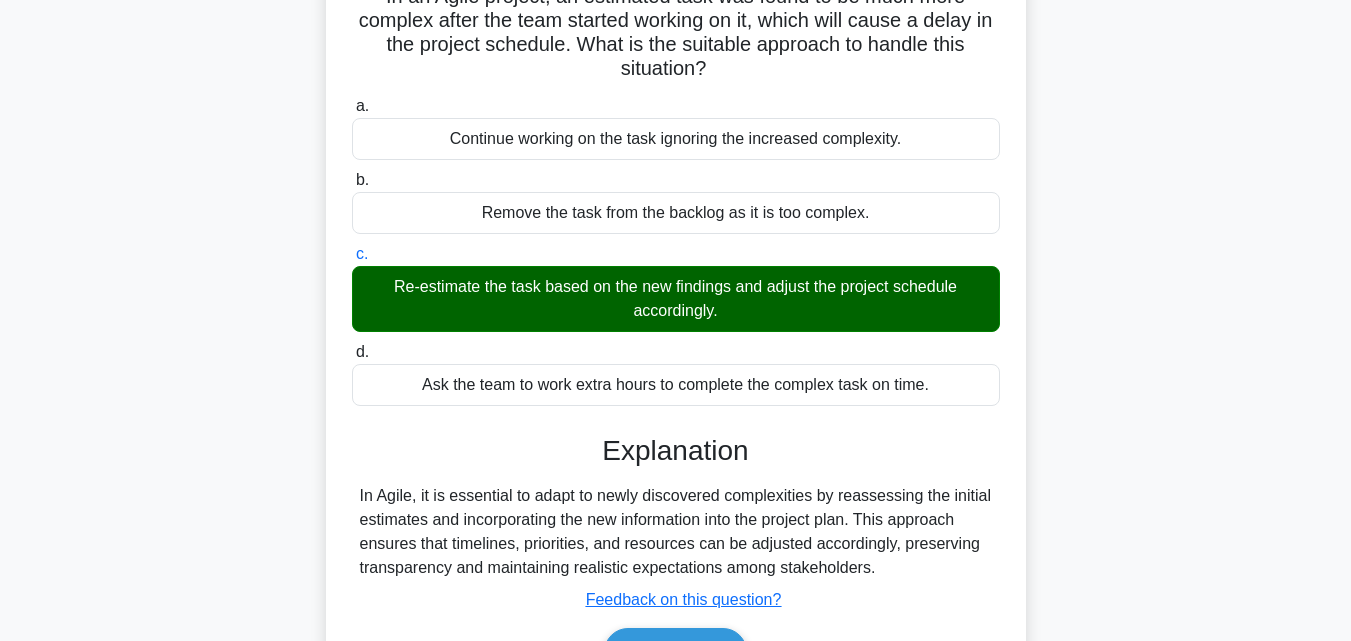 click on "Next" at bounding box center (676, 652) 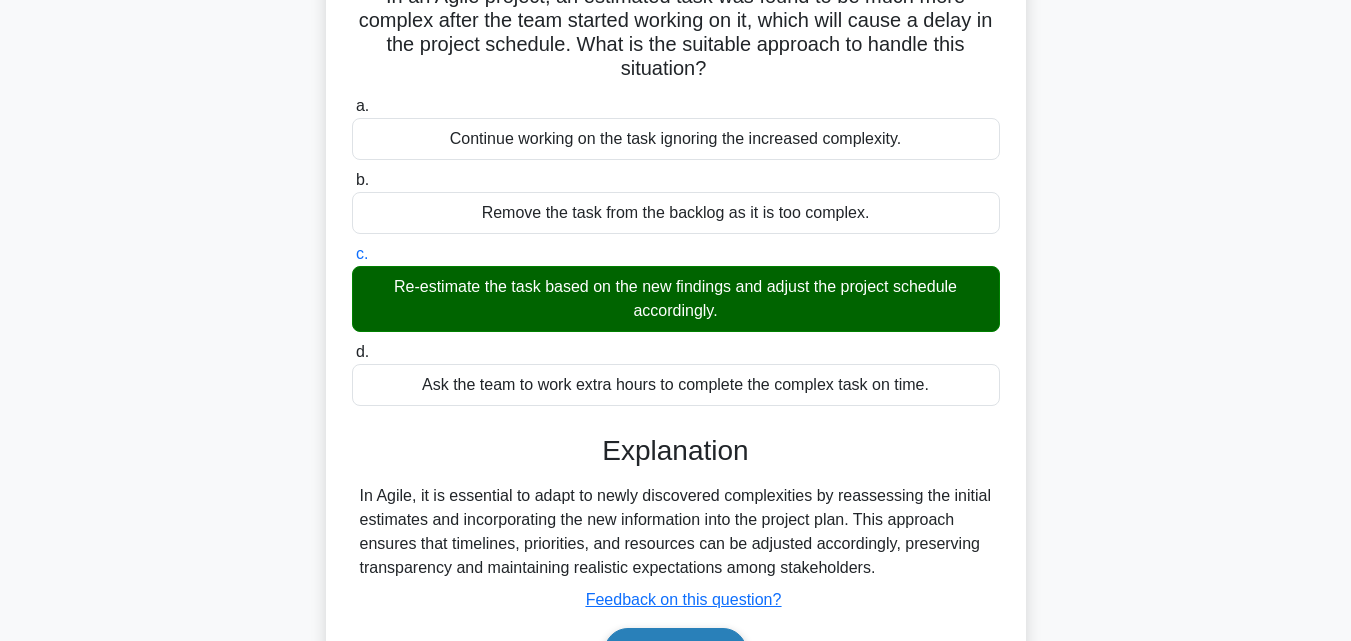 click on "Next" at bounding box center (675, 652) 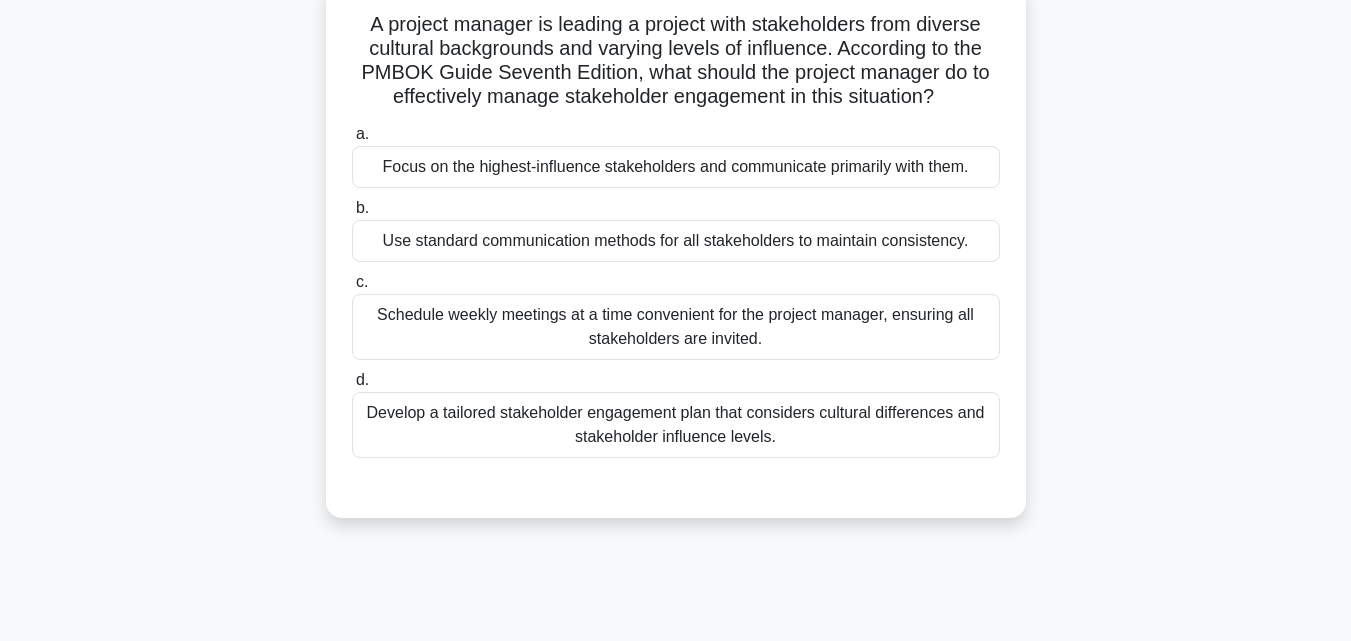 scroll, scrollTop: 120, scrollLeft: 0, axis: vertical 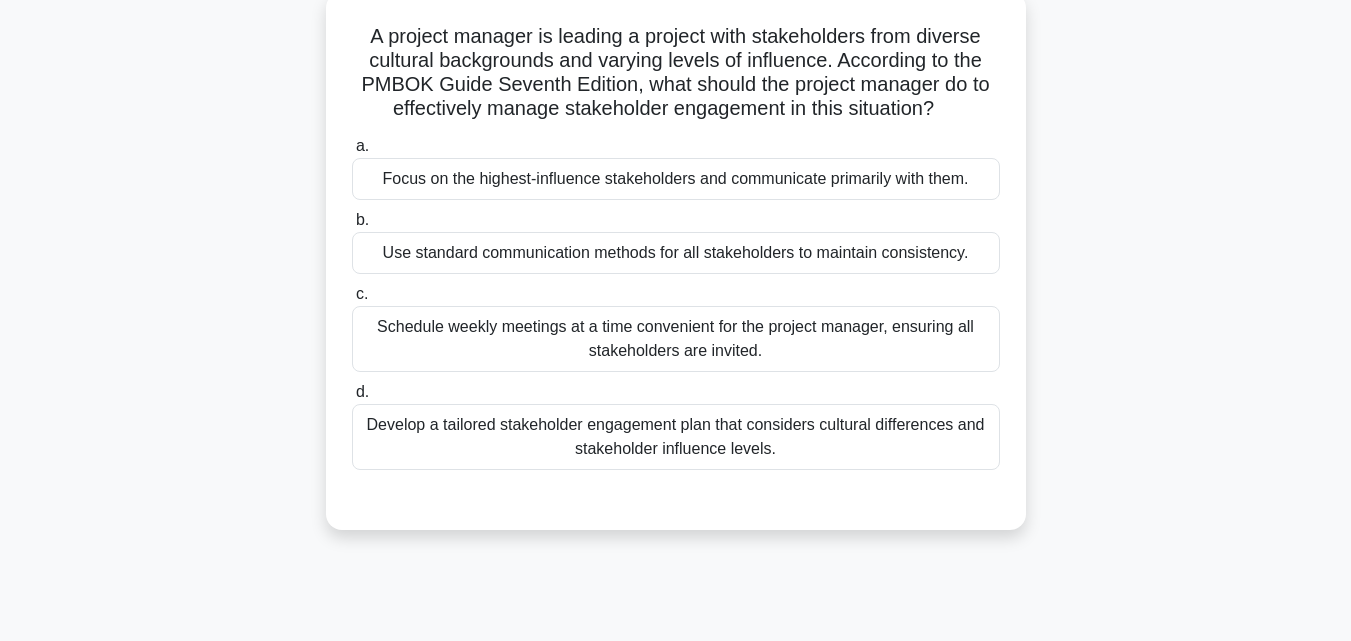 click on "Develop a tailored stakeholder engagement plan that considers cultural differences and stakeholder influence levels." at bounding box center (676, 437) 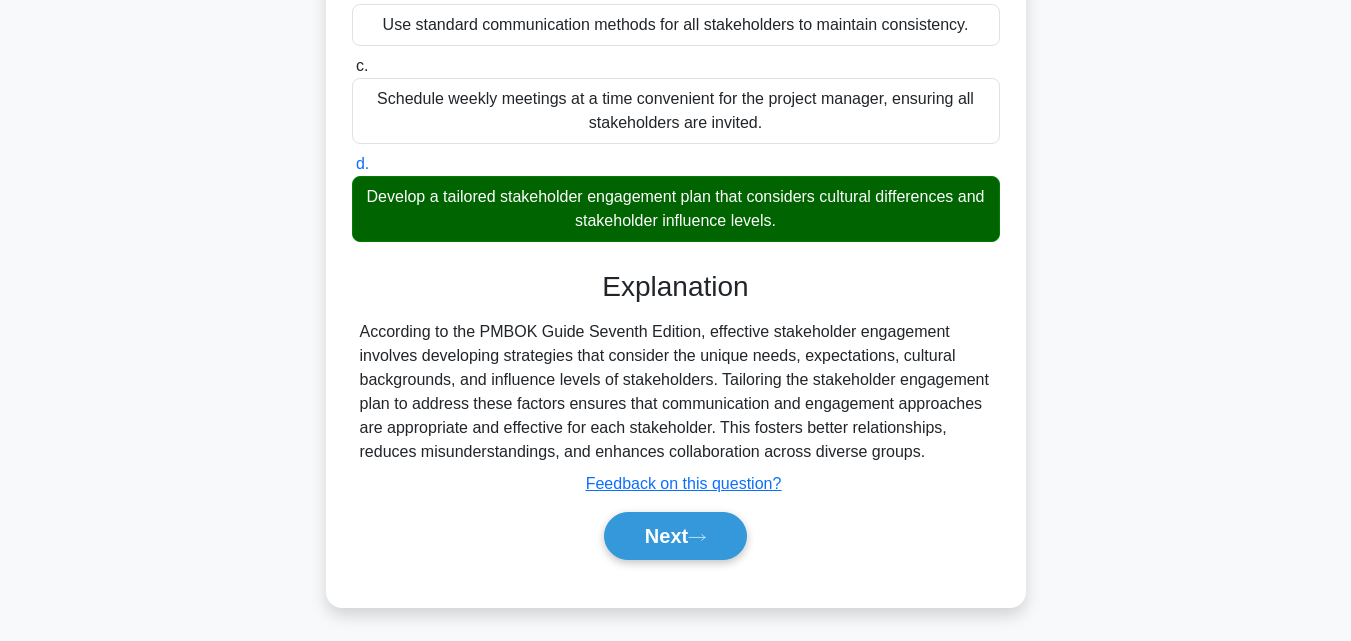scroll, scrollTop: 400, scrollLeft: 0, axis: vertical 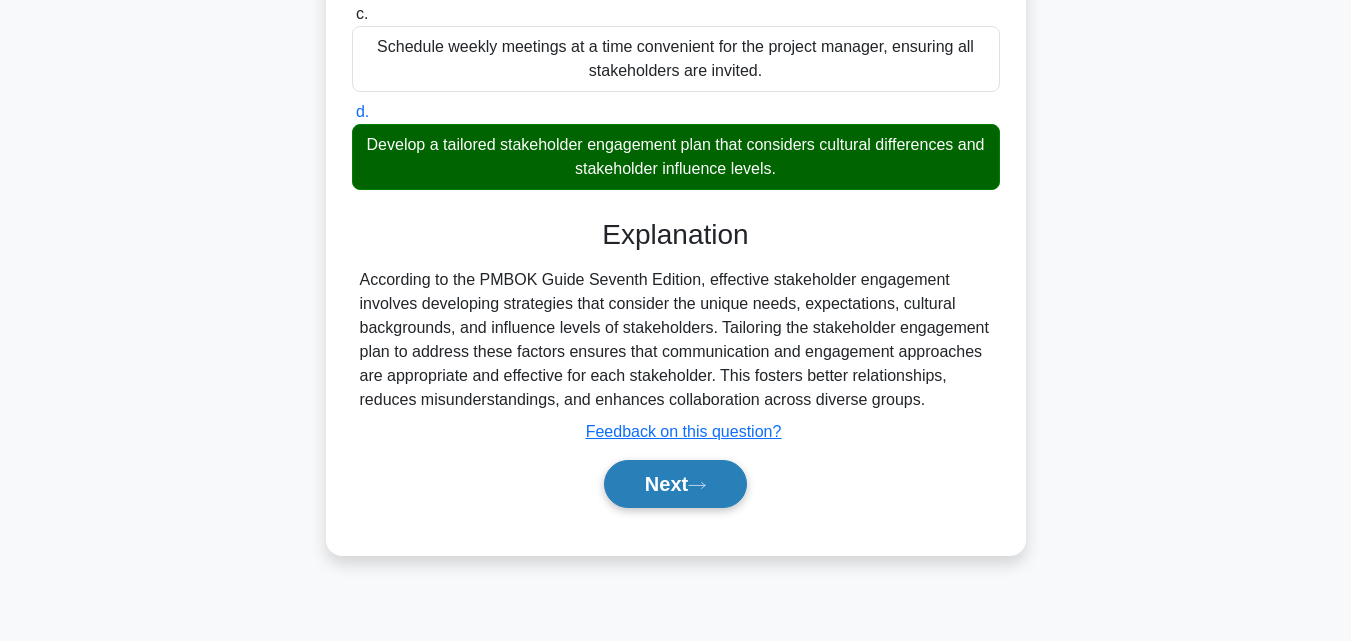 click 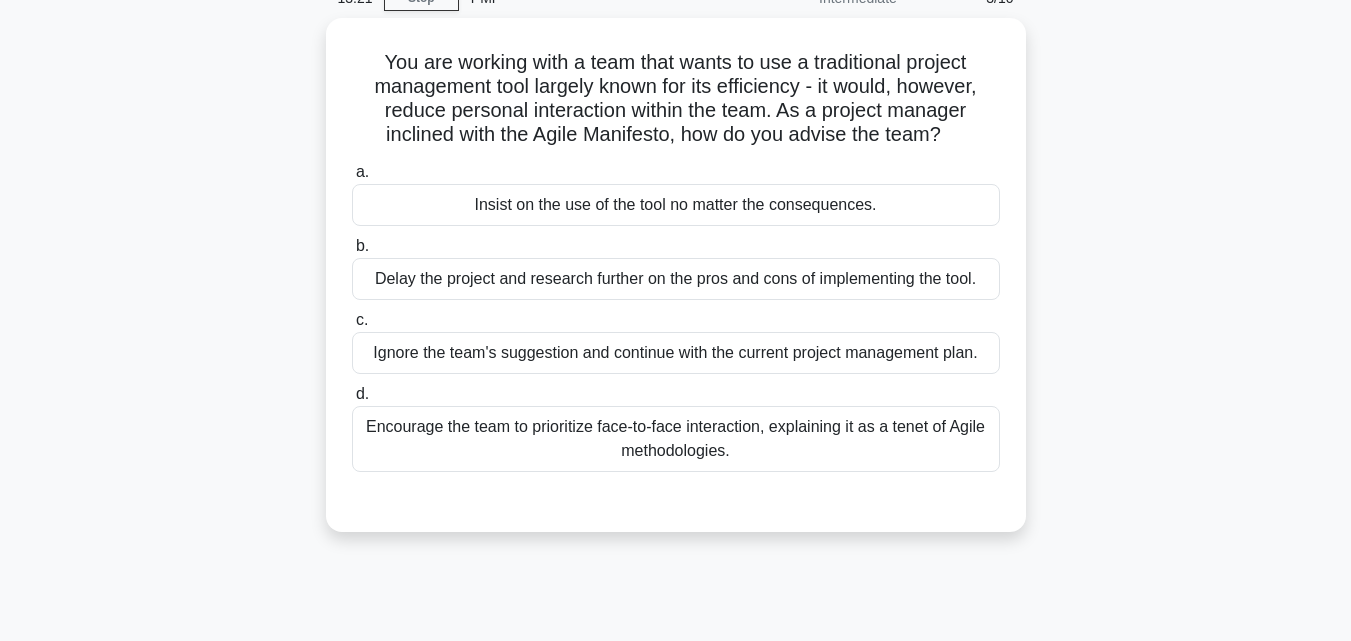 scroll, scrollTop: 80, scrollLeft: 0, axis: vertical 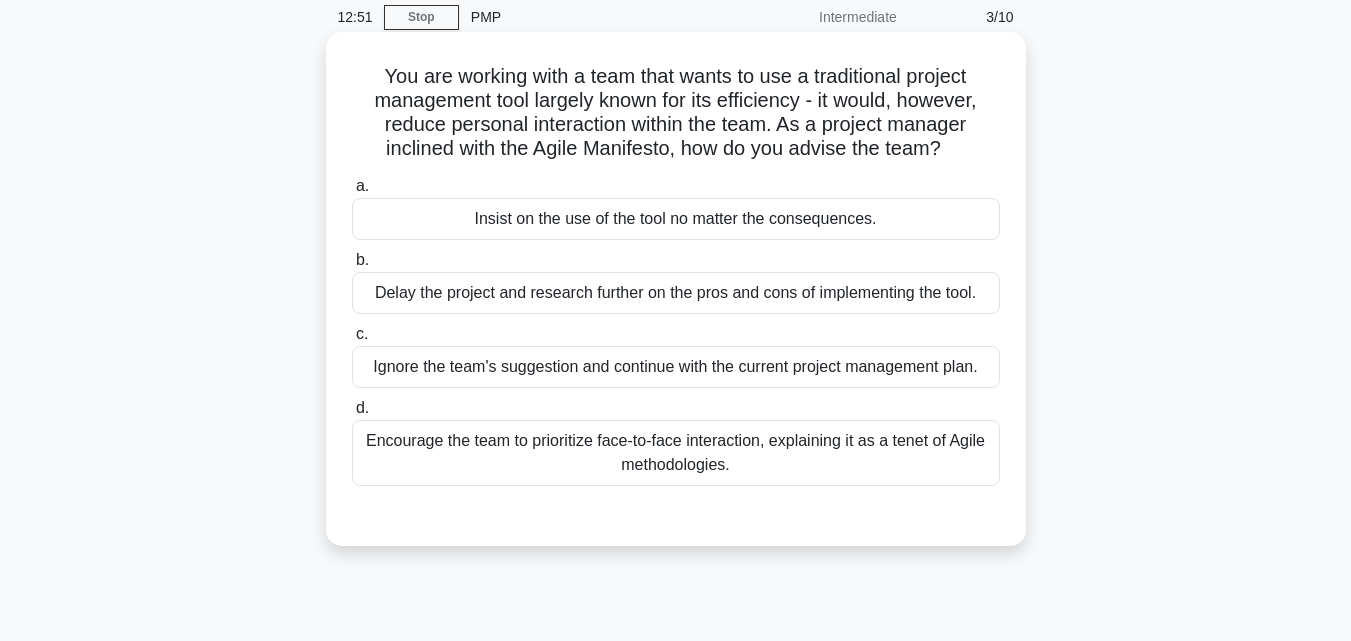 click on "Encourage the team to prioritize face-to-face interaction, explaining it as a tenet of Agile methodologies." at bounding box center (676, 453) 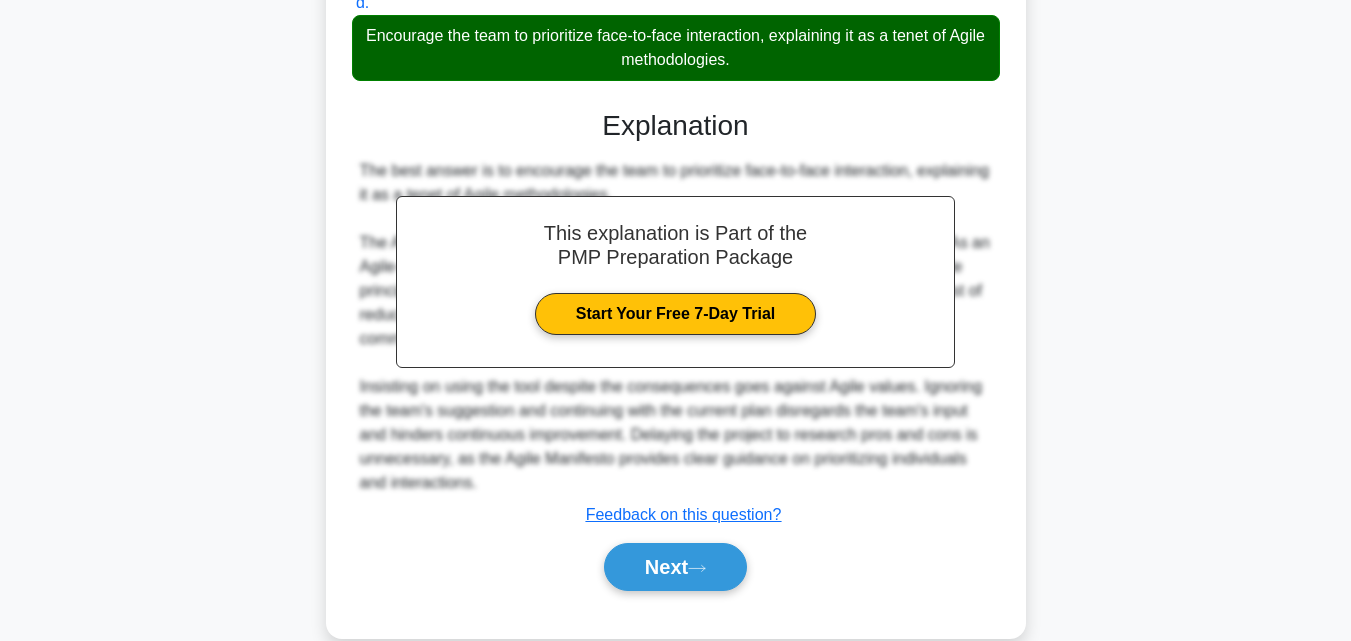 scroll, scrollTop: 520, scrollLeft: 0, axis: vertical 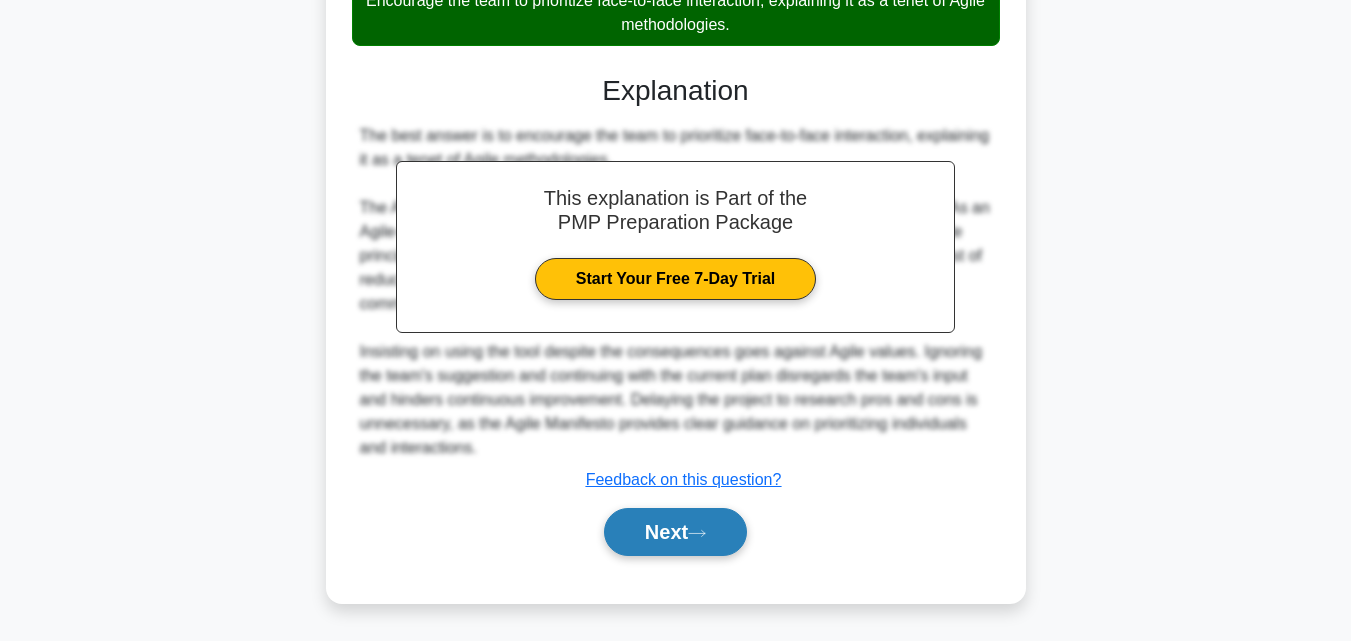 click on "Next" at bounding box center [675, 532] 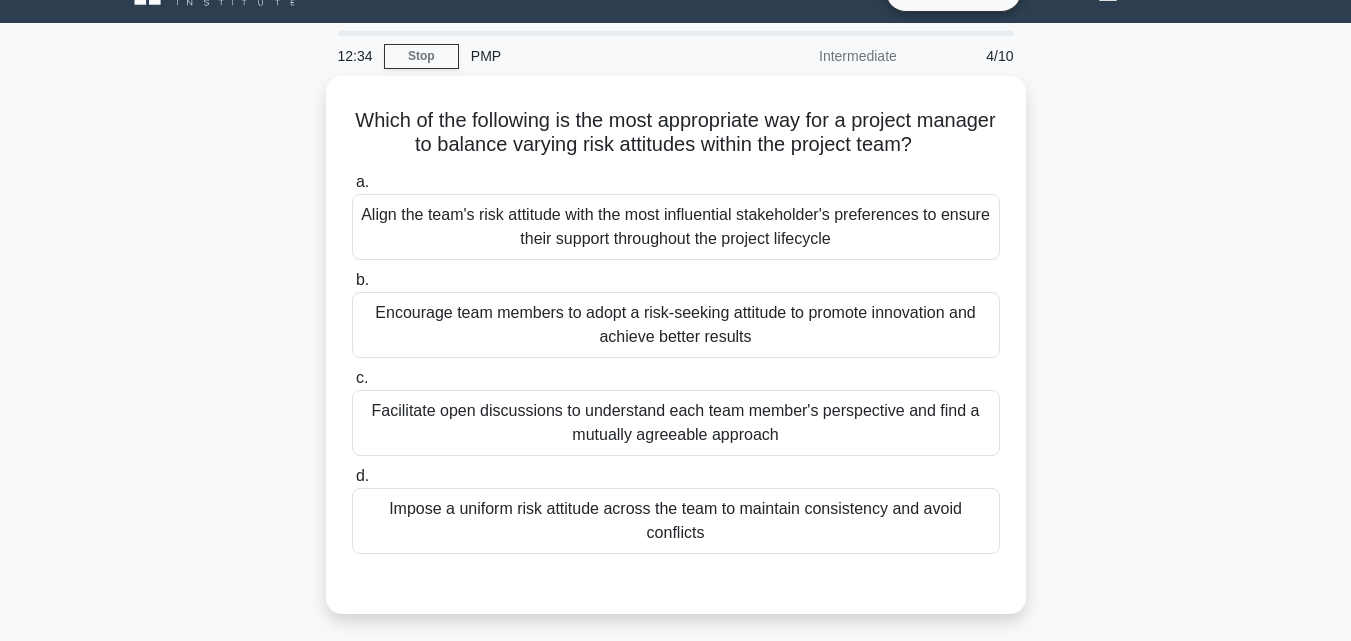 scroll, scrollTop: 39, scrollLeft: 0, axis: vertical 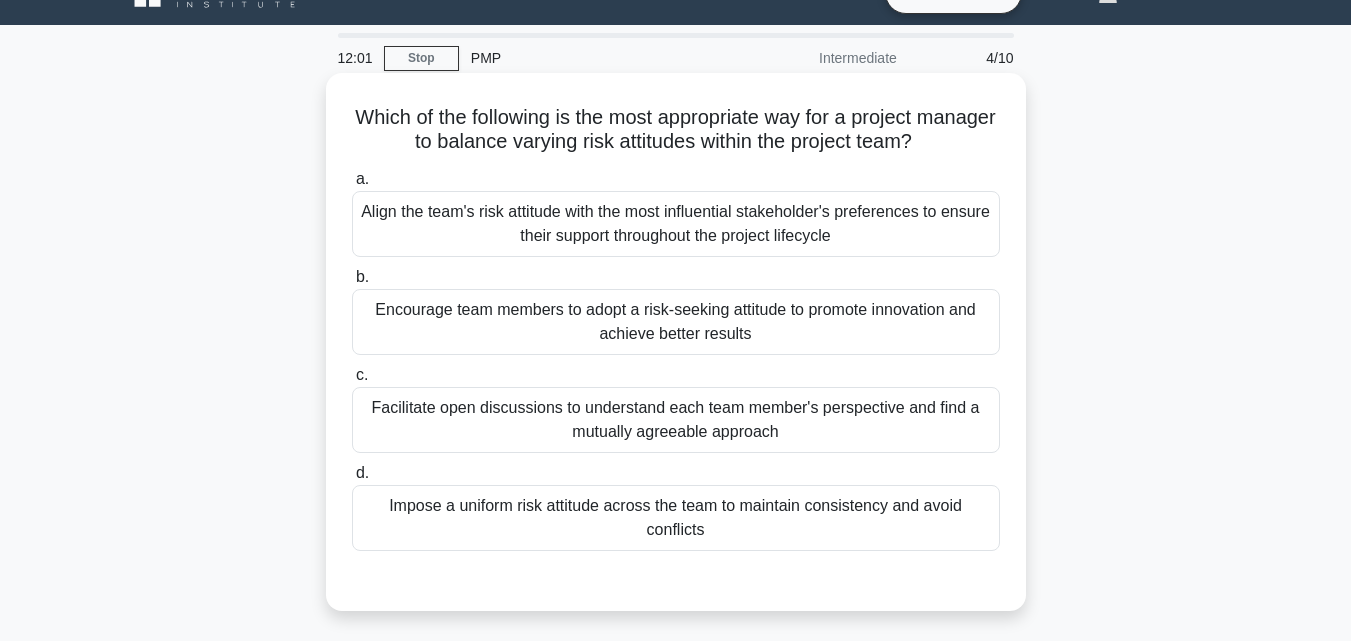 click on "Facilitate open discussions to understand each team member's perspective and find a mutually agreeable approach" at bounding box center [676, 420] 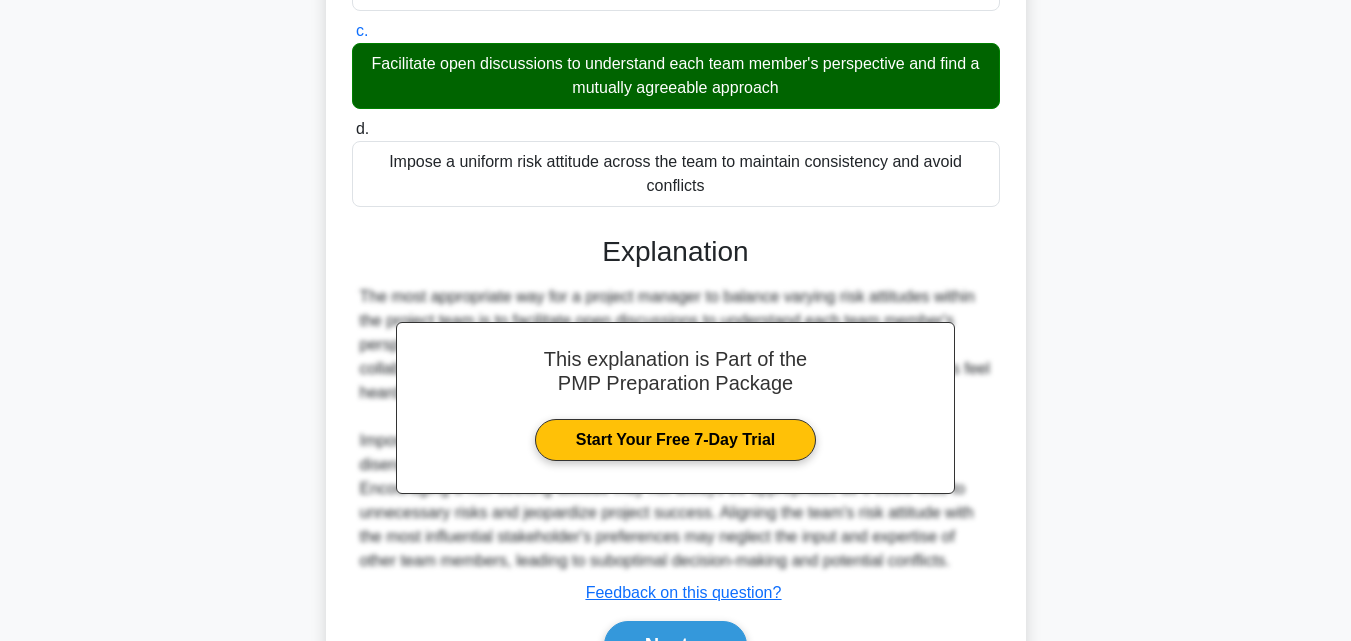 scroll, scrollTop: 399, scrollLeft: 0, axis: vertical 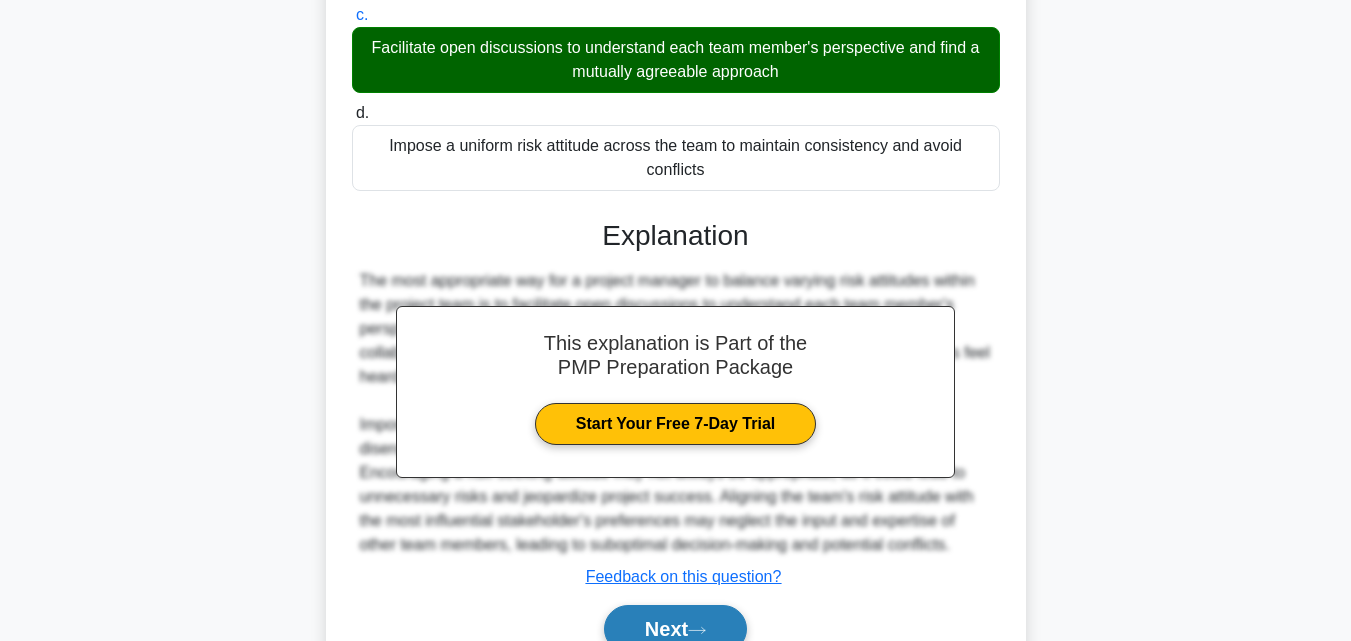 click on "Next" at bounding box center [675, 629] 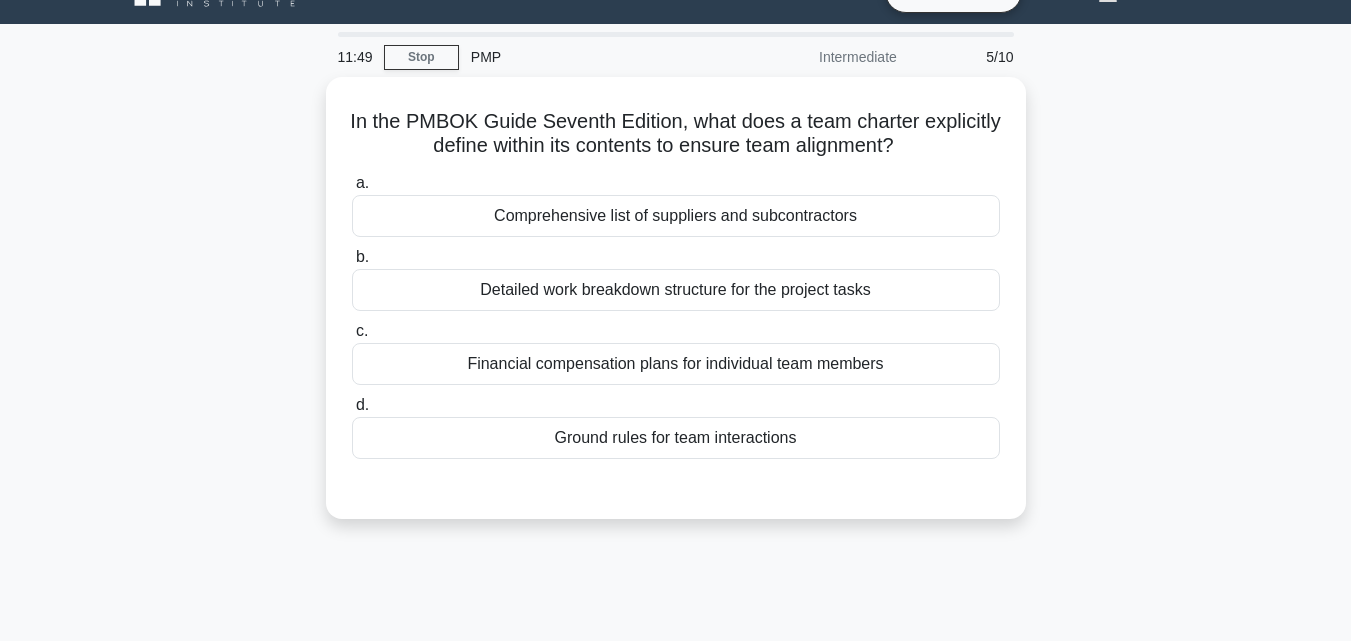 scroll, scrollTop: 39, scrollLeft: 0, axis: vertical 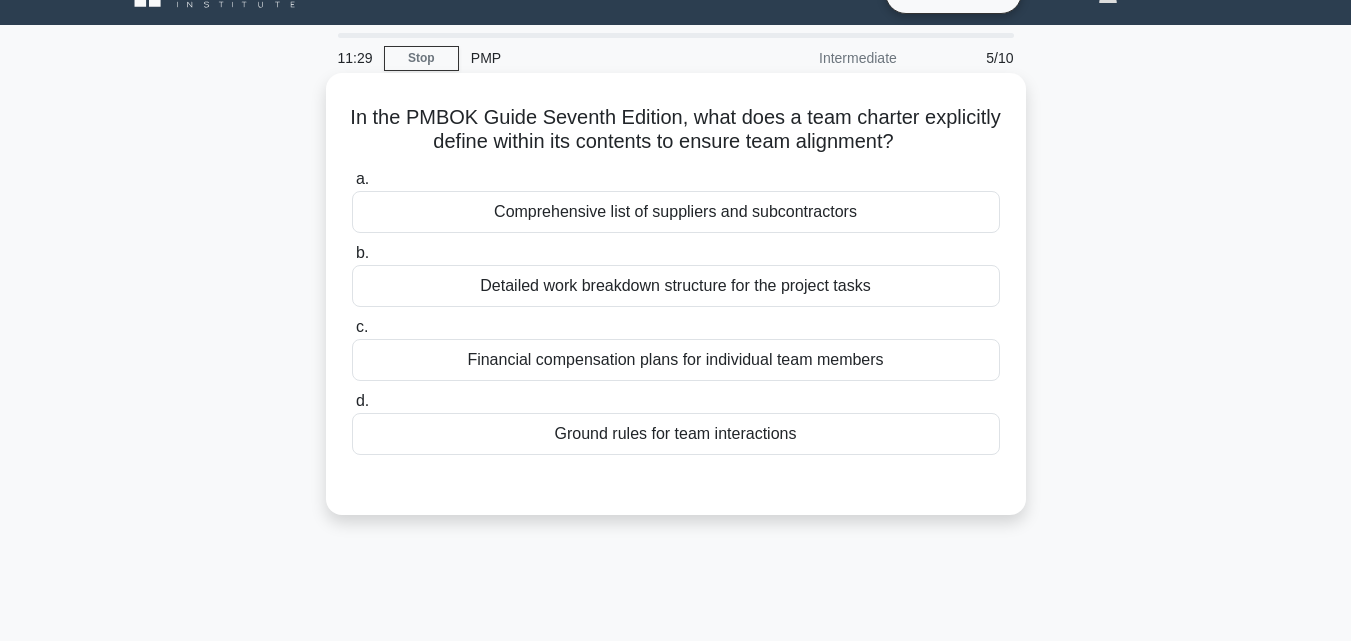 click on "Detailed work breakdown structure for the project tasks" at bounding box center [676, 286] 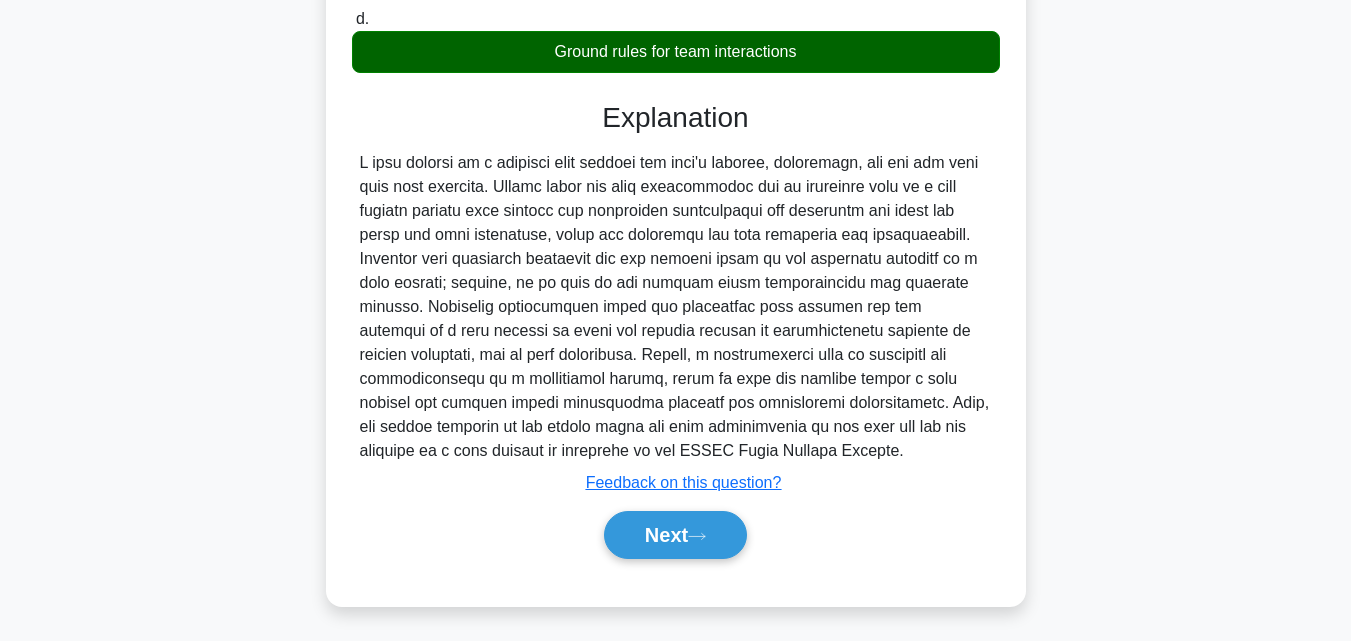 scroll, scrollTop: 439, scrollLeft: 0, axis: vertical 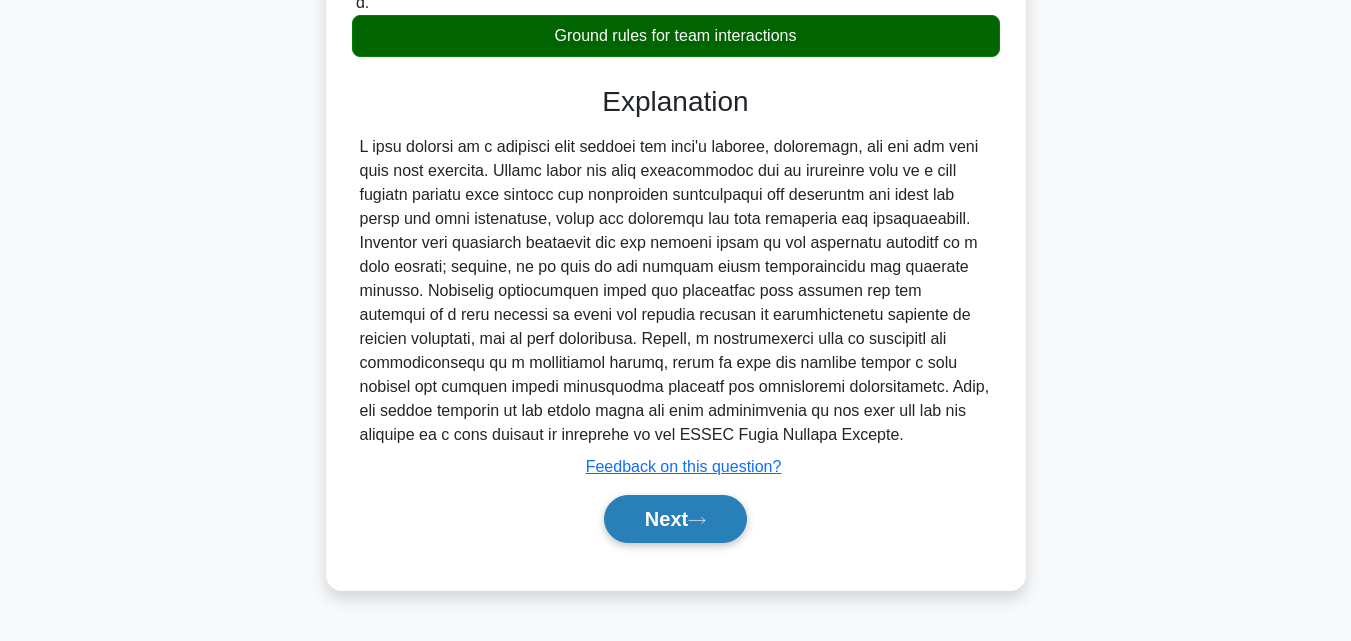 click 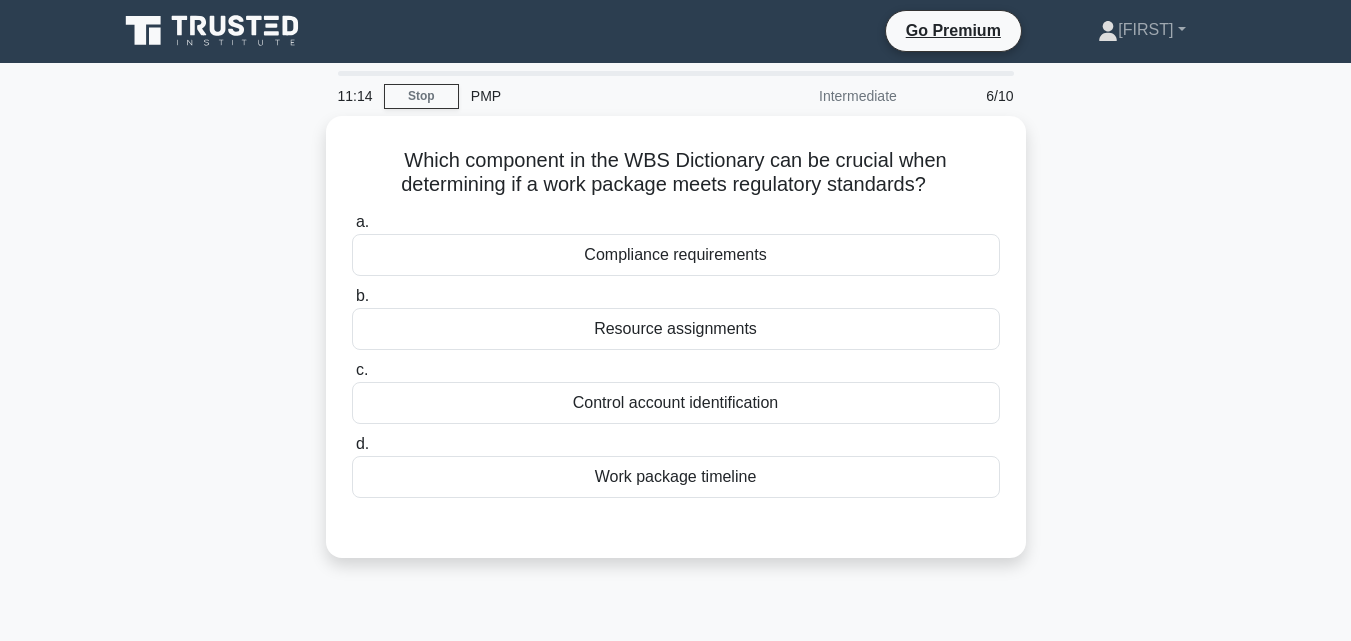 scroll, scrollTop: 0, scrollLeft: 0, axis: both 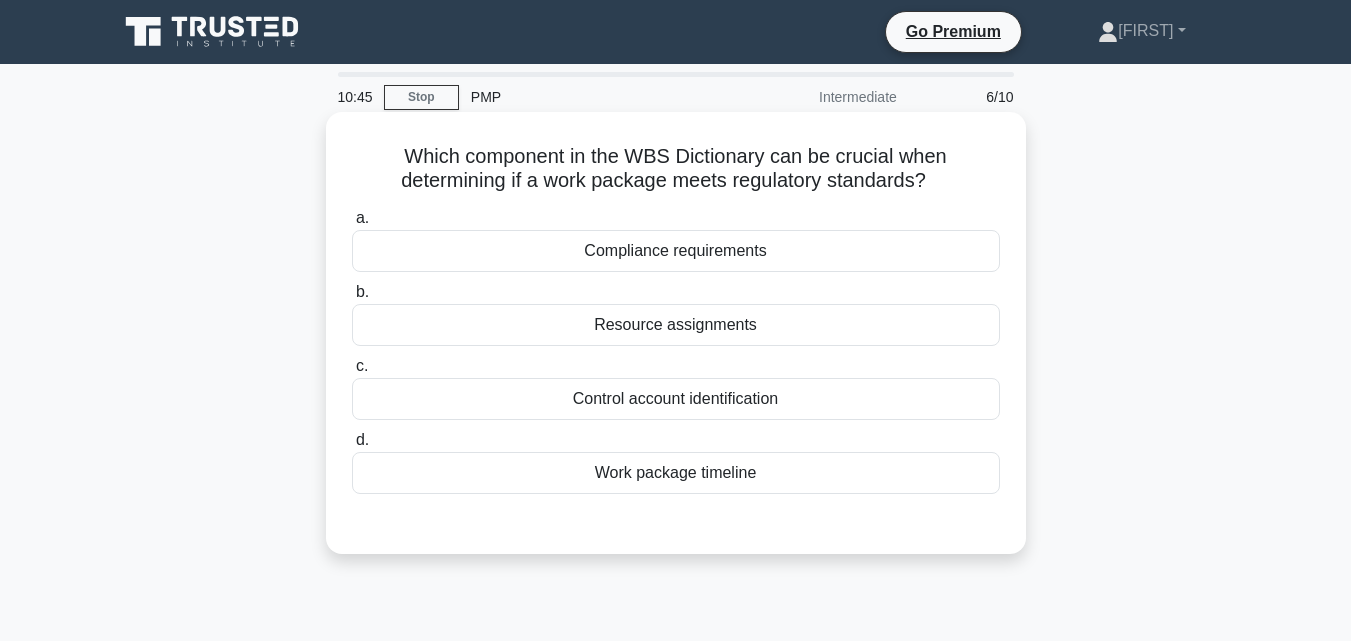 click on "Compliance requirements" at bounding box center (676, 251) 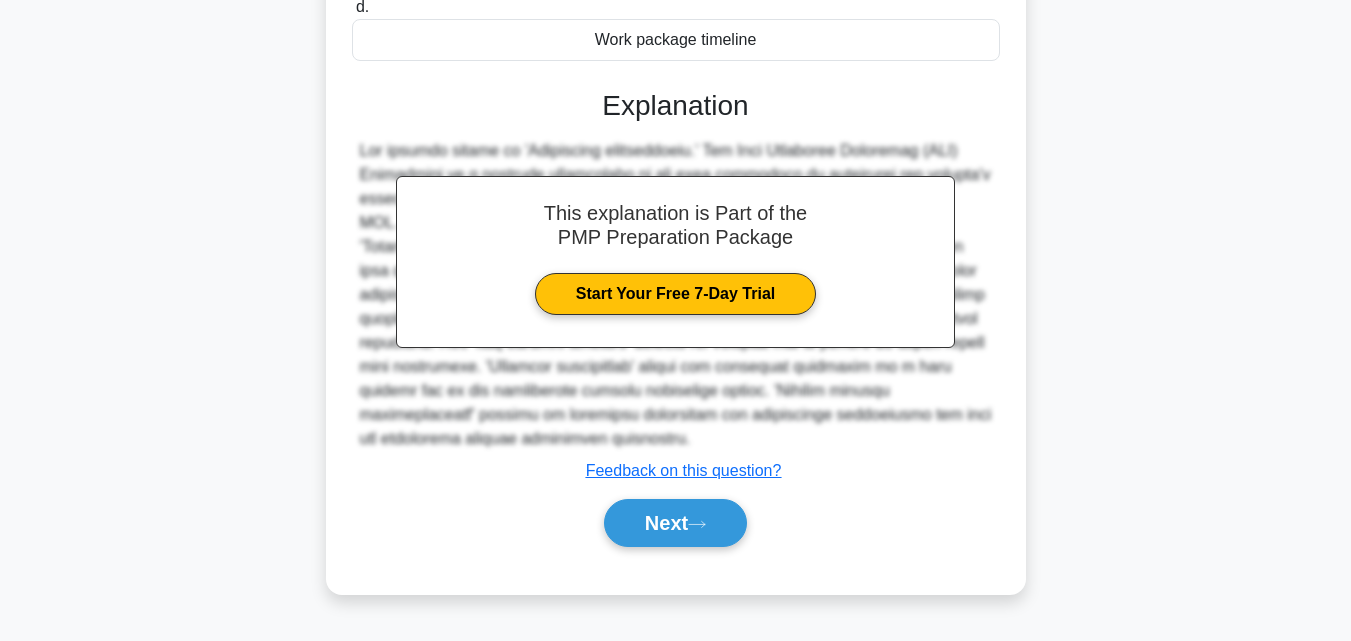 scroll, scrollTop: 439, scrollLeft: 0, axis: vertical 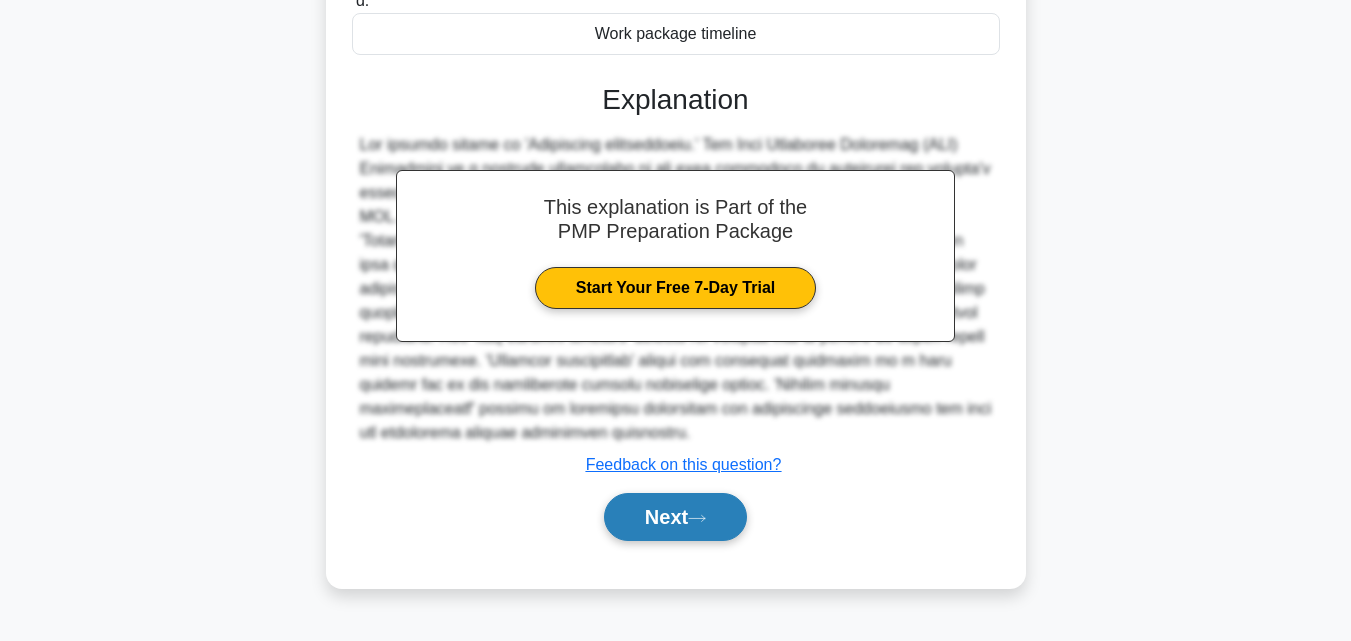 click on "Next" at bounding box center [675, 517] 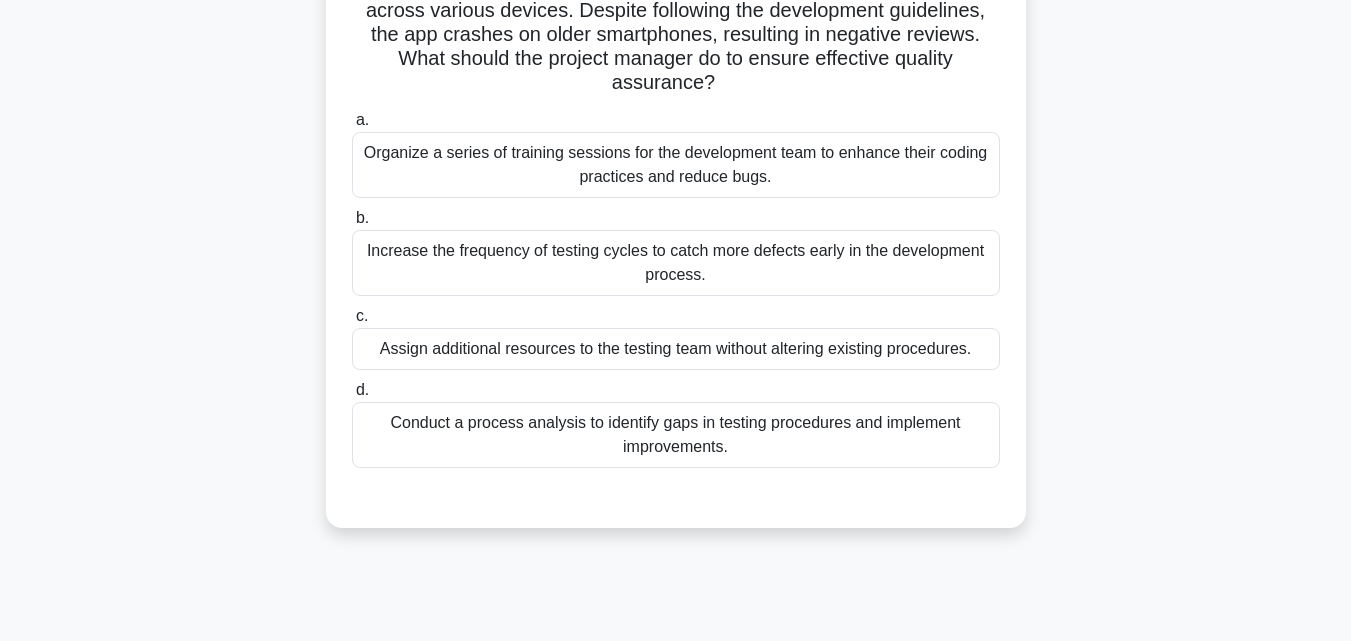 scroll, scrollTop: 212, scrollLeft: 0, axis: vertical 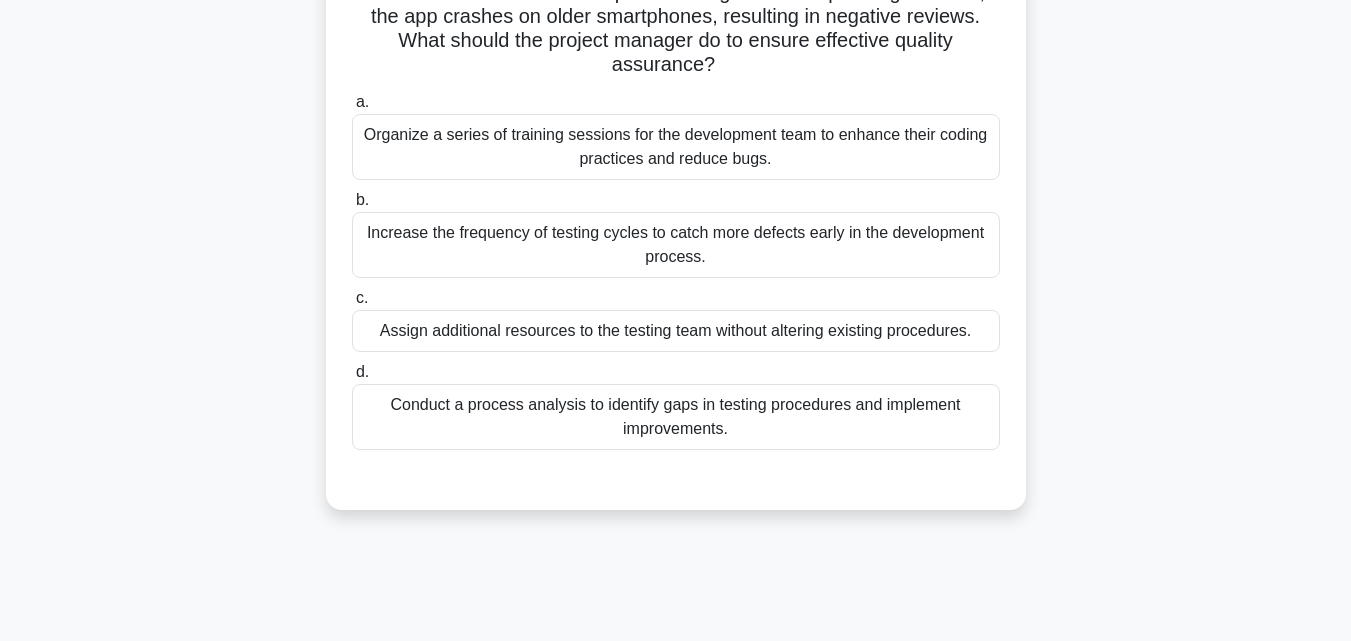 click on "Conduct a process analysis to identify gaps in testing procedures and implement improvements." at bounding box center [676, 417] 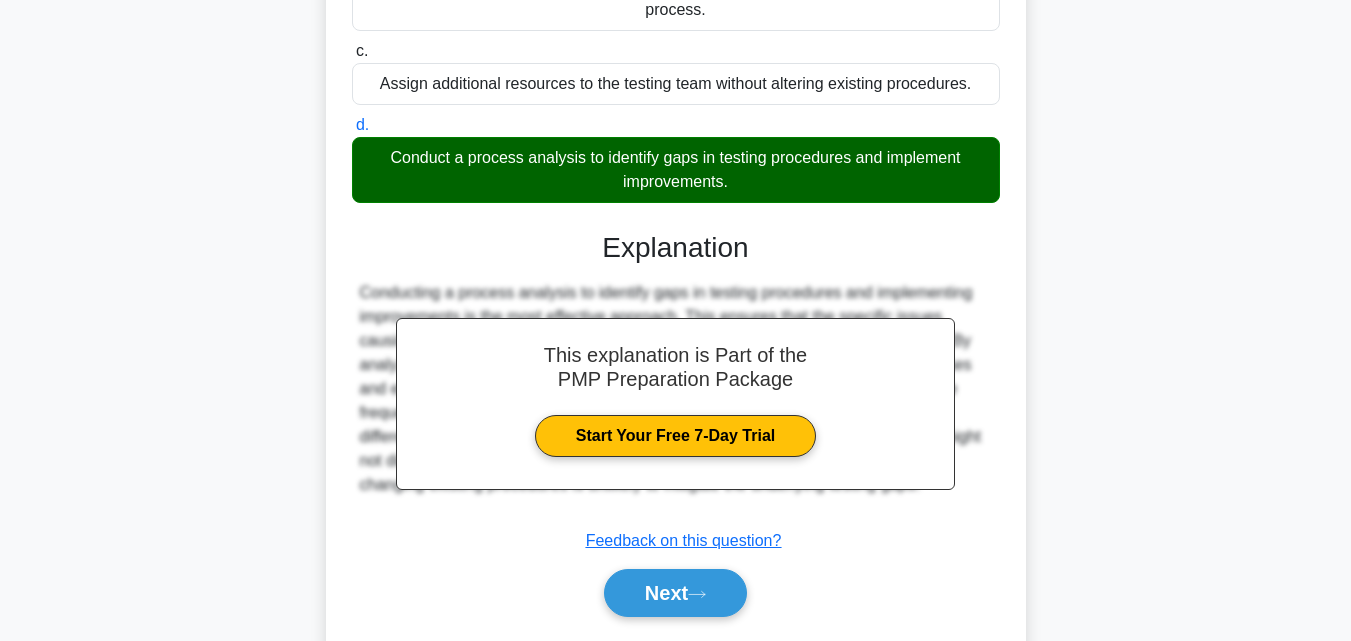 scroll, scrollTop: 492, scrollLeft: 0, axis: vertical 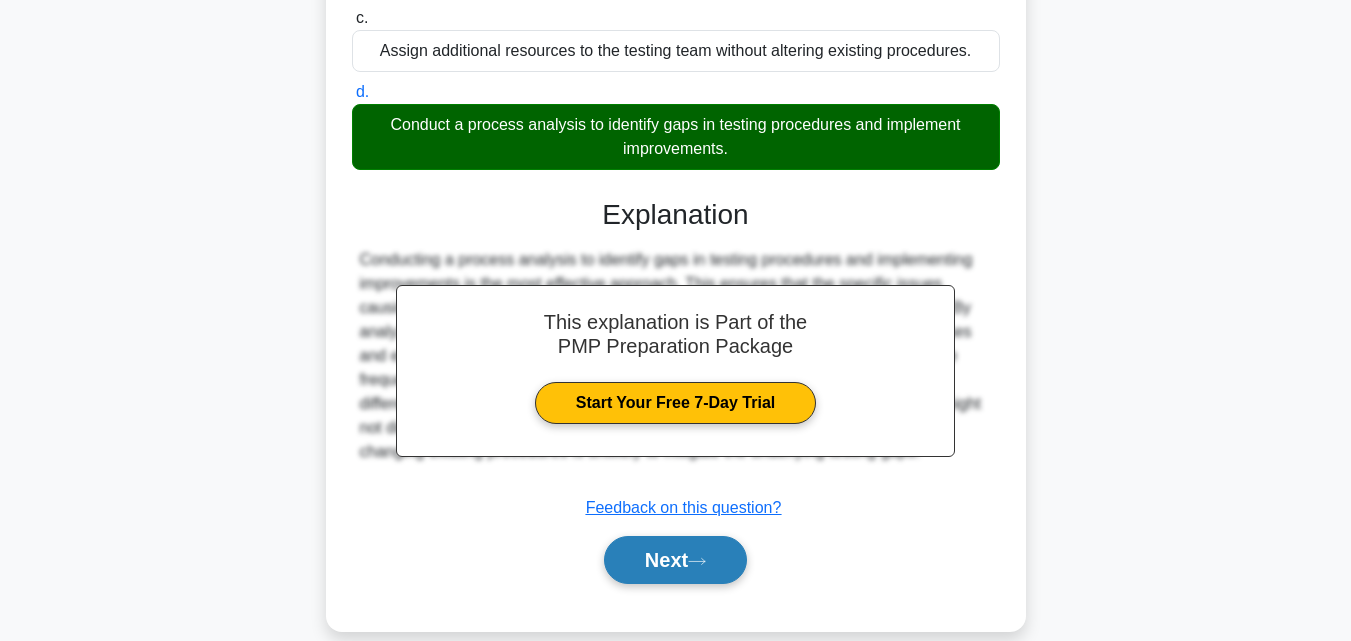 click 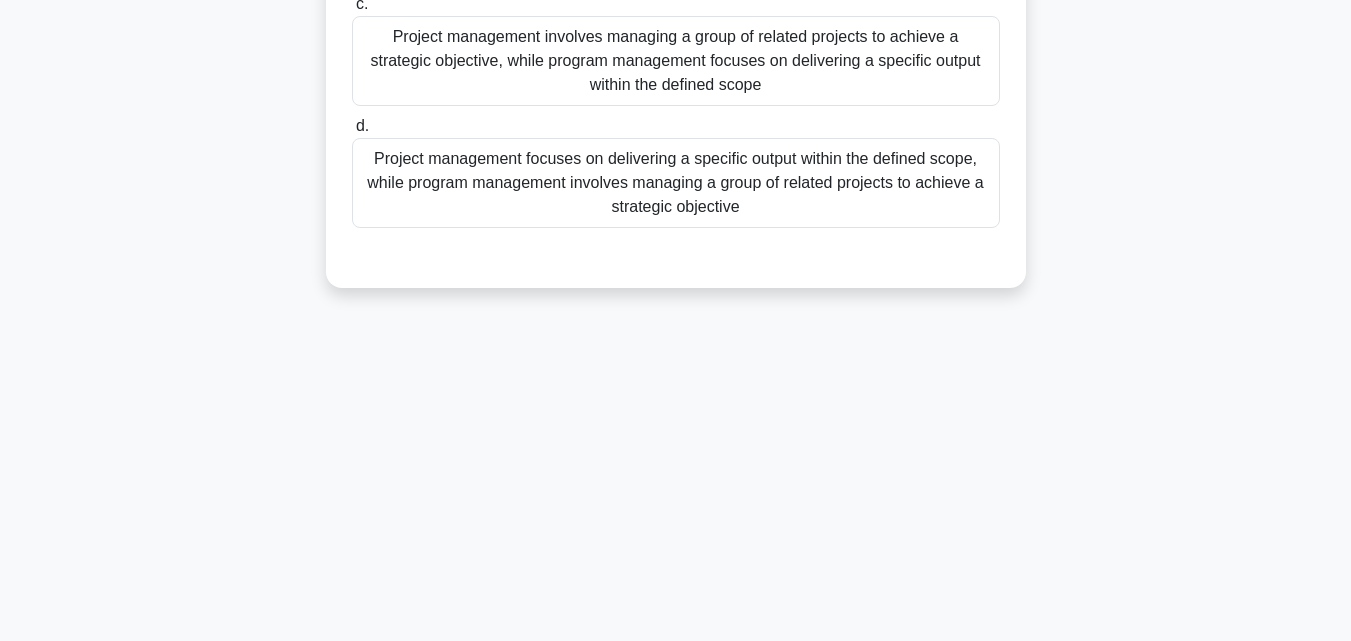 scroll, scrollTop: 439, scrollLeft: 0, axis: vertical 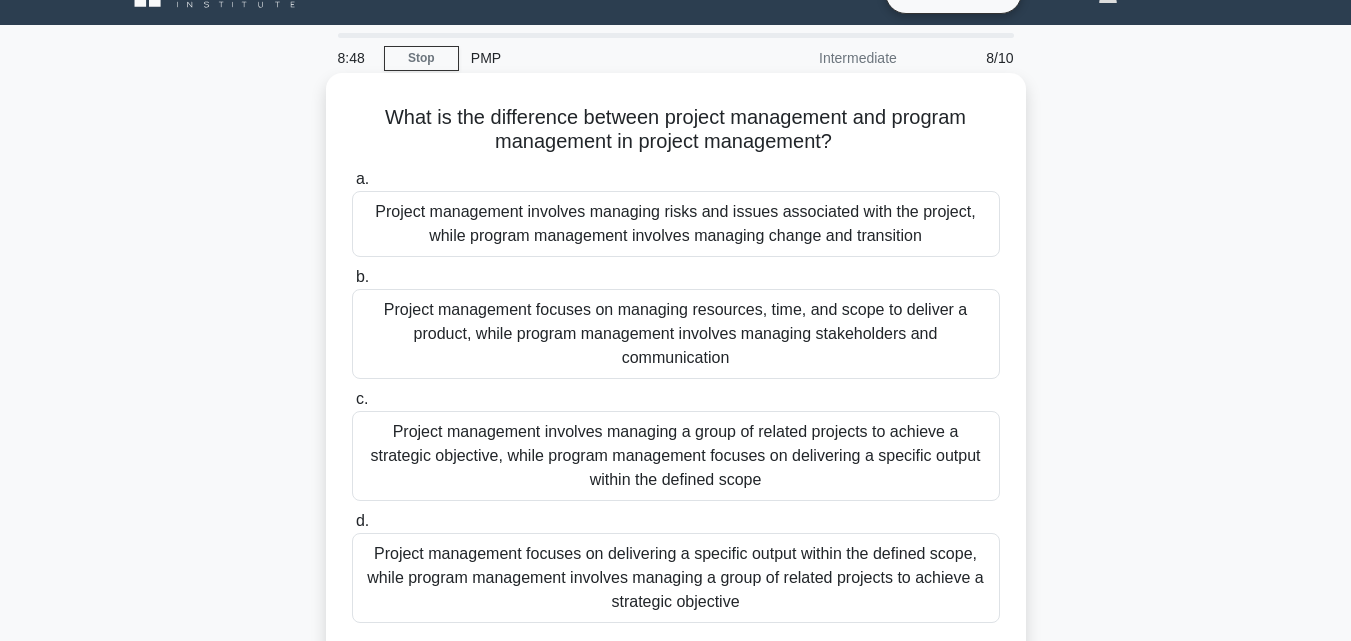 click on "Project management focuses on managing resources, time, and scope to deliver a product, while program management involves managing stakeholders and communication" at bounding box center [676, 334] 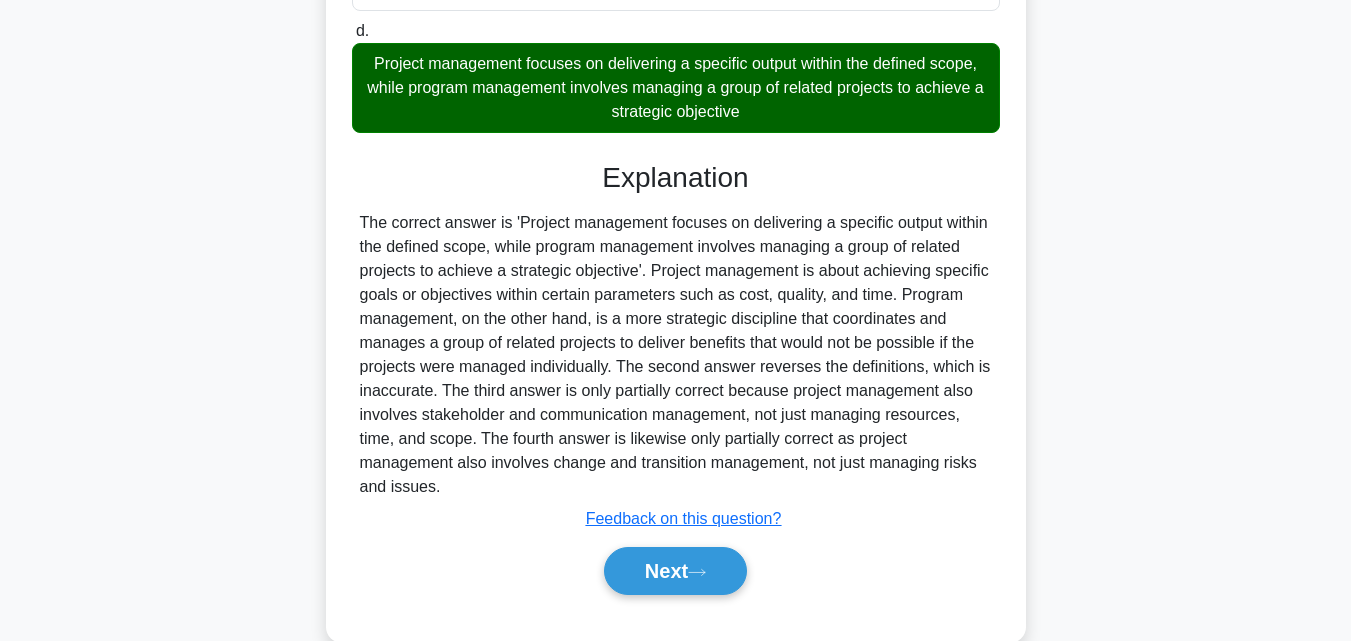 scroll, scrollTop: 559, scrollLeft: 0, axis: vertical 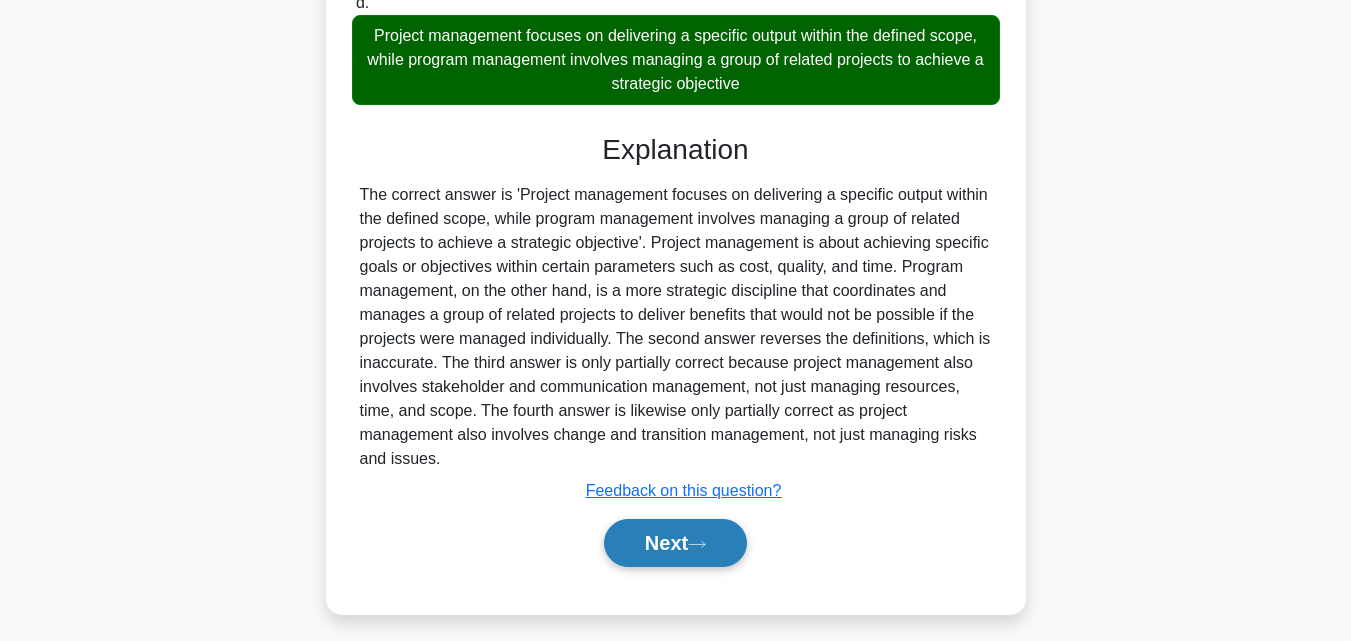 click on "Next" at bounding box center [675, 543] 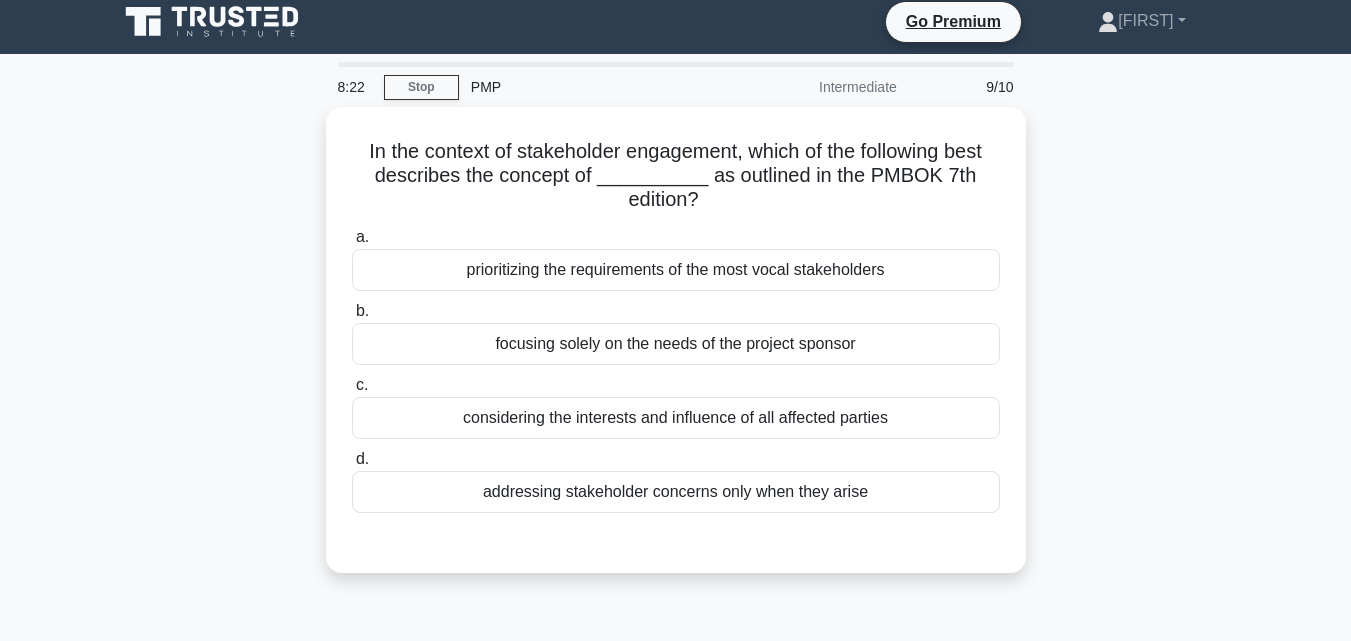 scroll, scrollTop: 0, scrollLeft: 0, axis: both 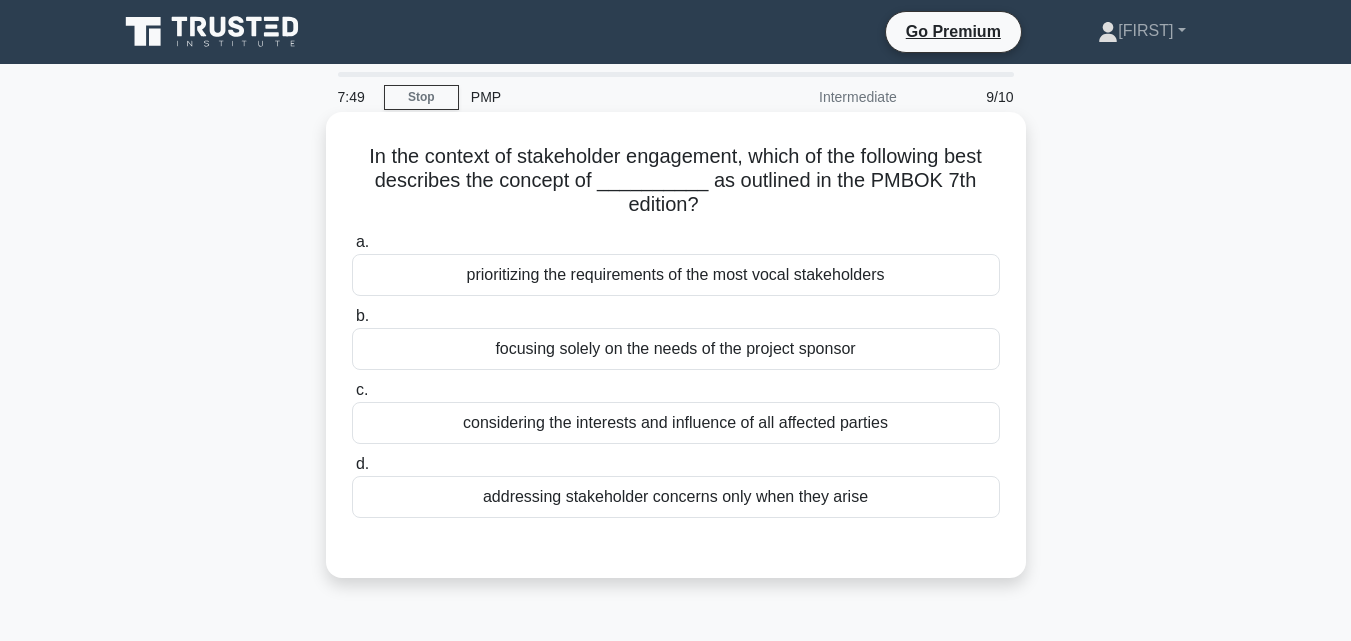 click on "considering the interests and influence of all affected parties" at bounding box center [676, 423] 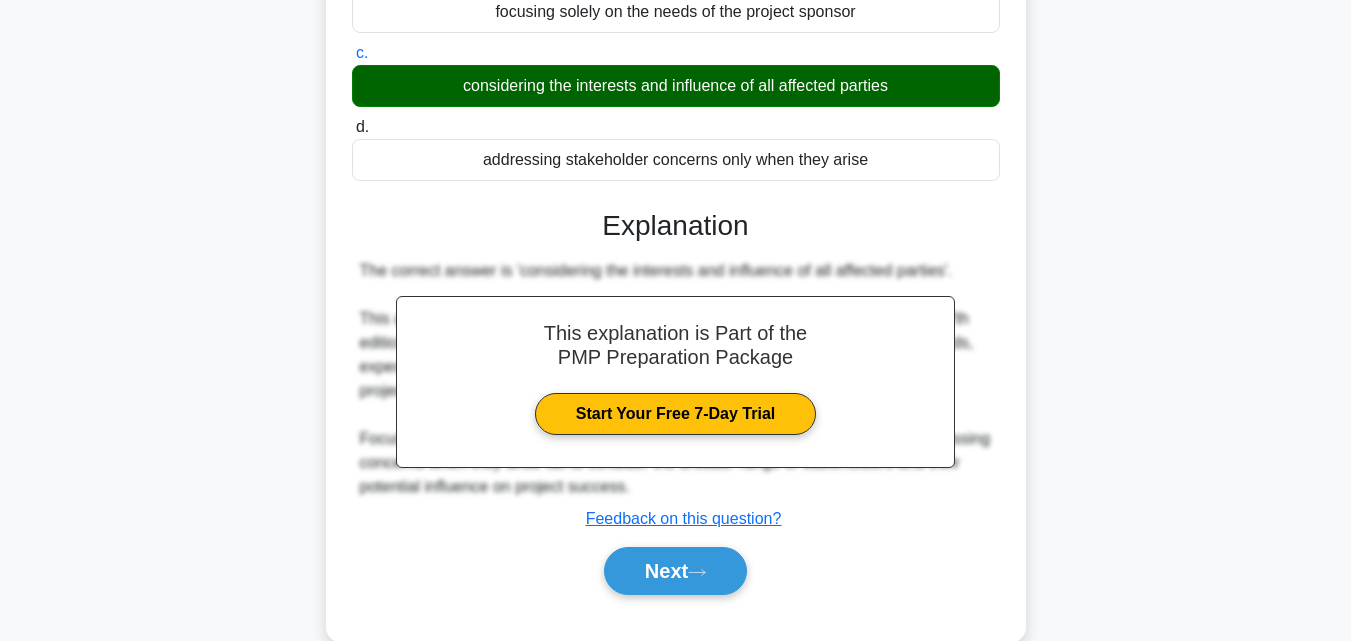 scroll, scrollTop: 360, scrollLeft: 0, axis: vertical 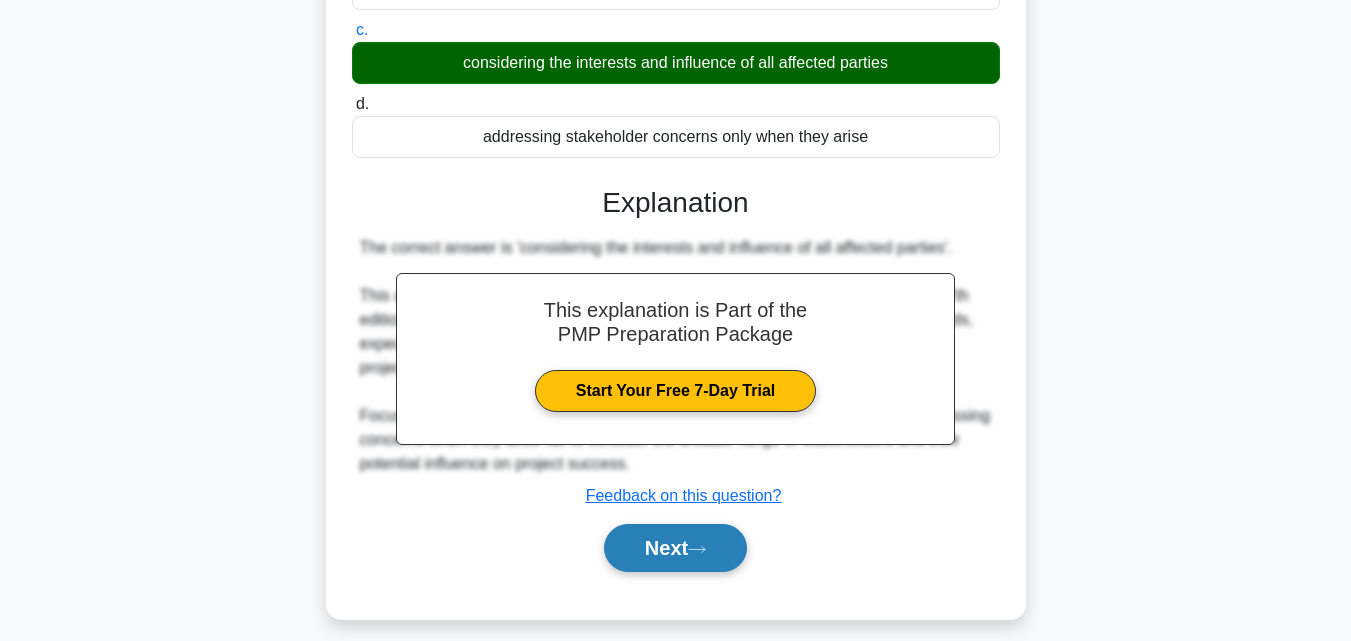 click on "Next" at bounding box center [675, 548] 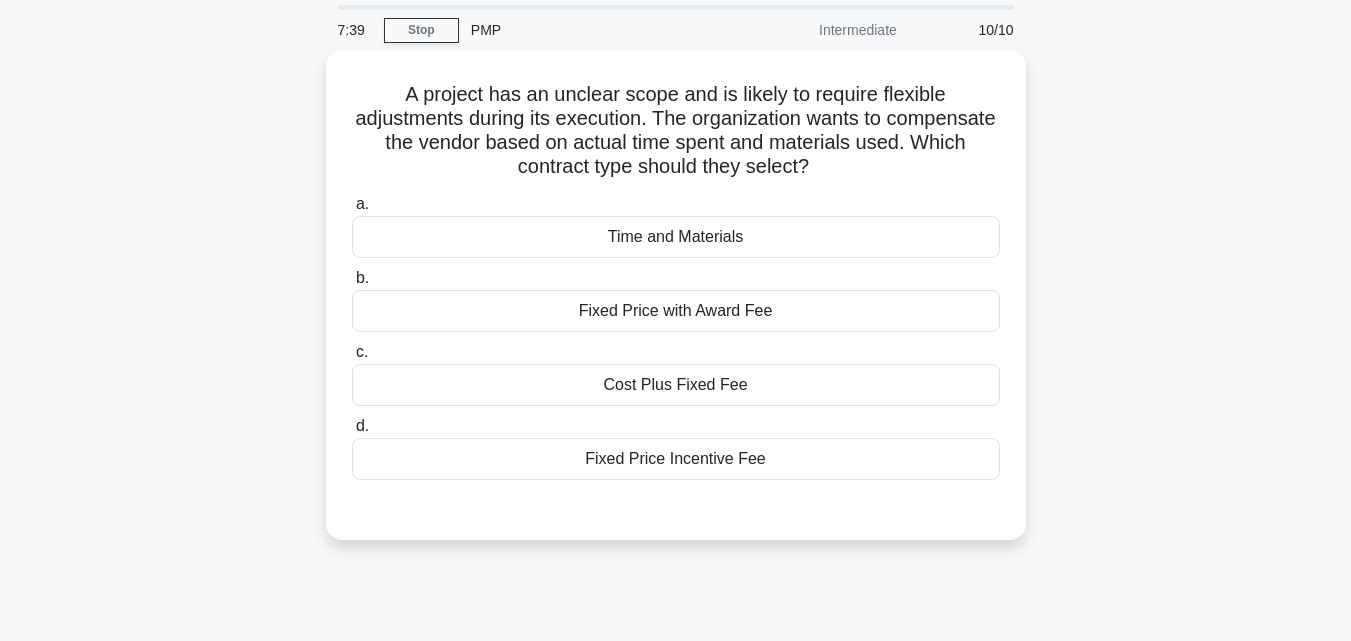 scroll, scrollTop: 40, scrollLeft: 0, axis: vertical 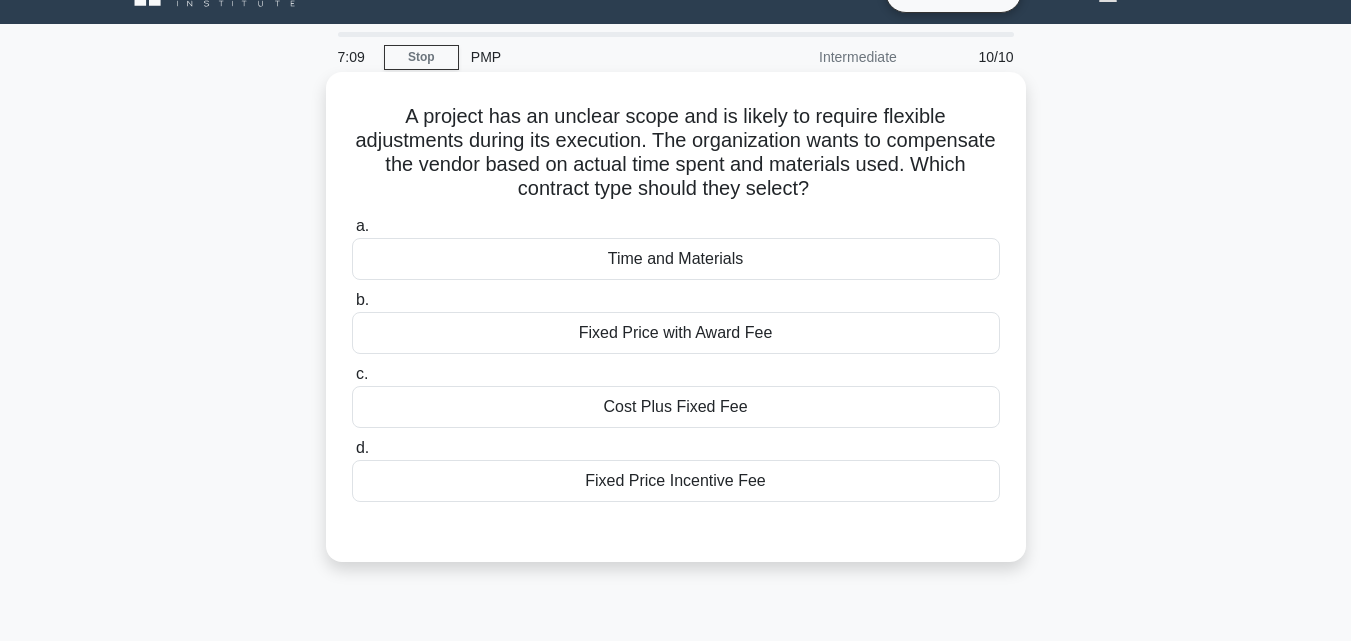click on "Fixed Price Incentive Fee" at bounding box center [676, 481] 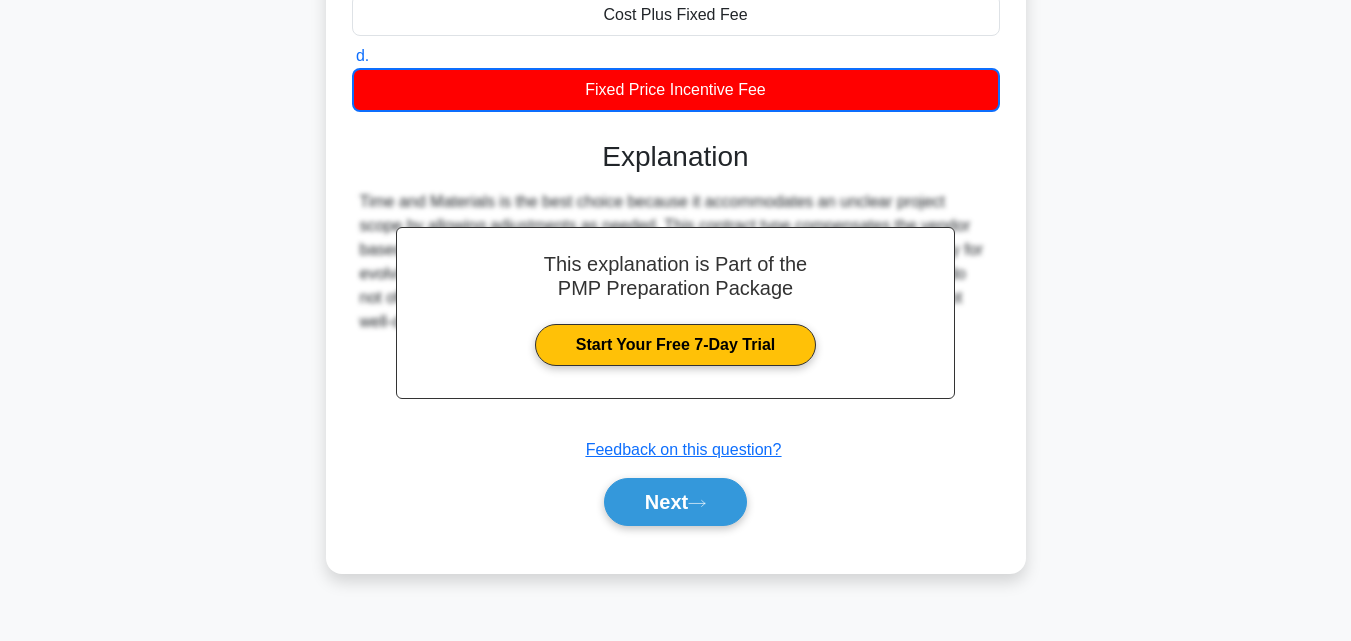 scroll, scrollTop: 439, scrollLeft: 0, axis: vertical 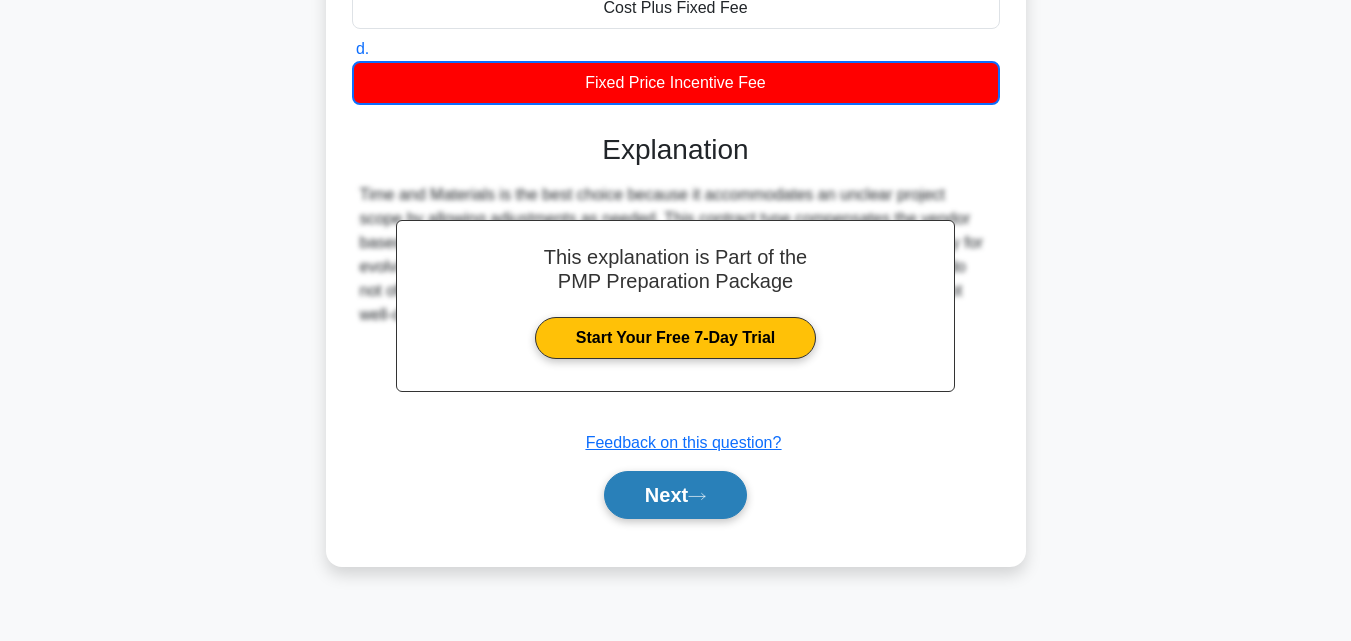 click on "Next" at bounding box center [675, 495] 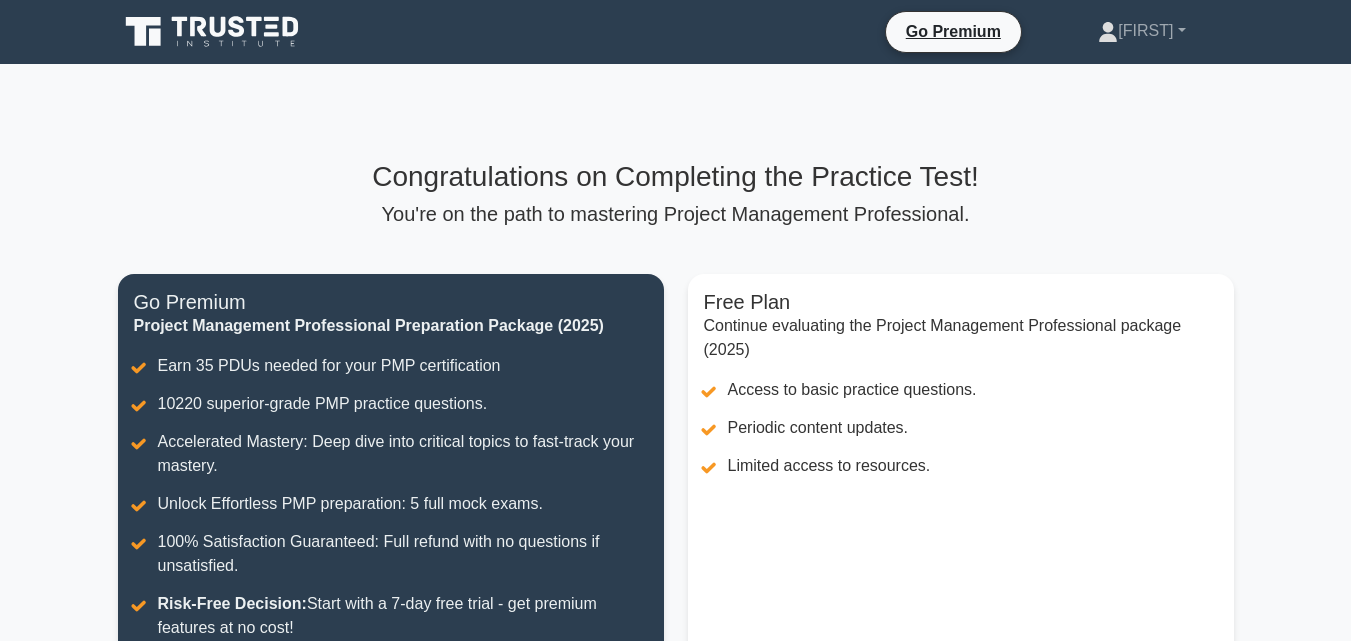 scroll, scrollTop: 0, scrollLeft: 0, axis: both 